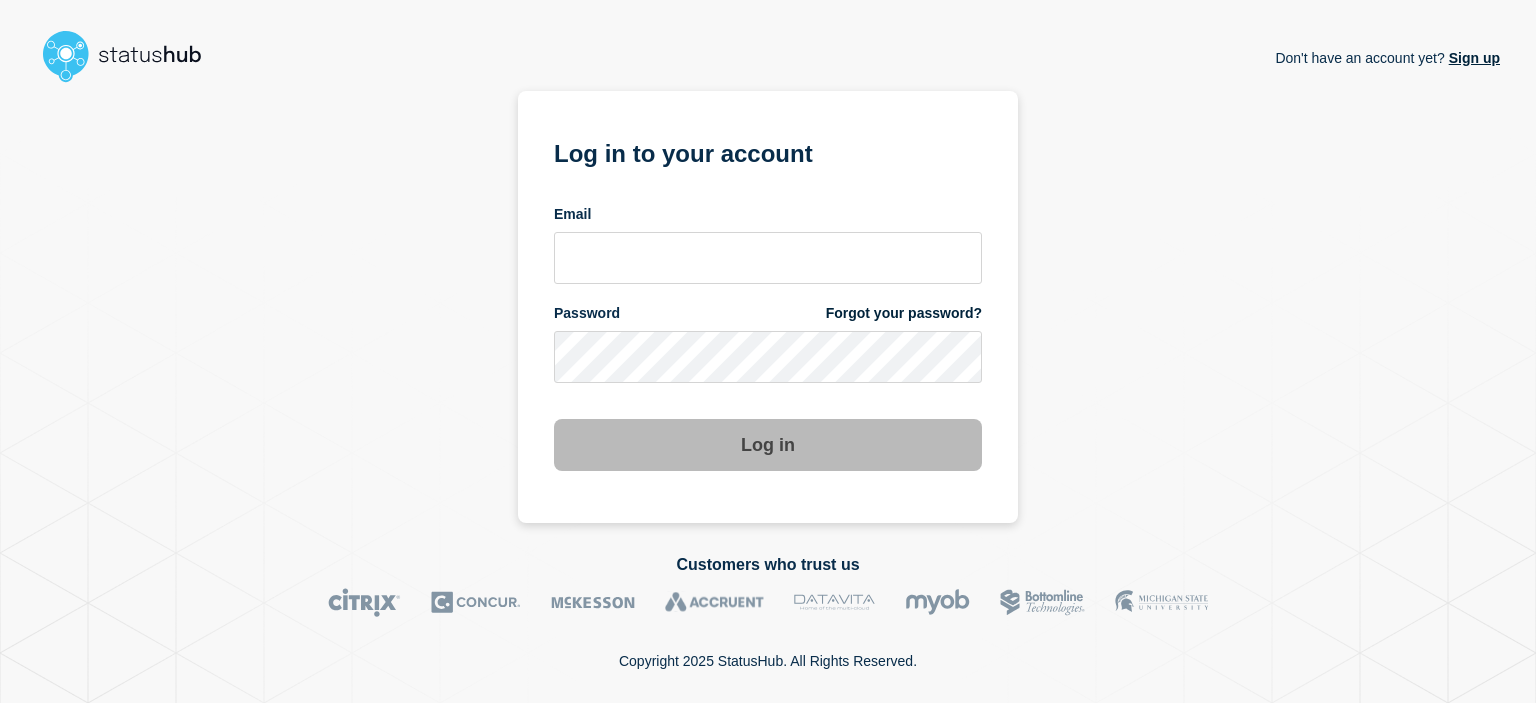 scroll, scrollTop: 0, scrollLeft: 0, axis: both 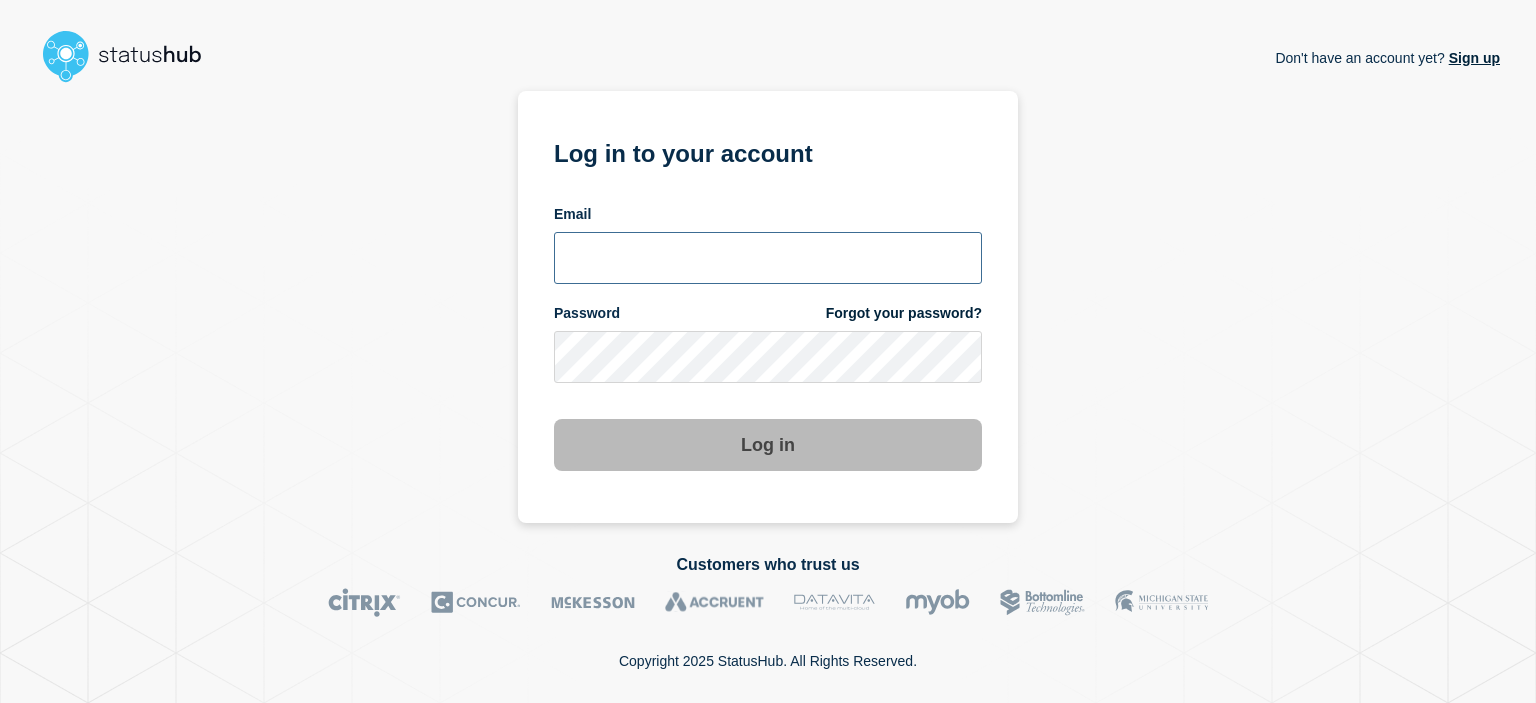 type on "camilla.almvik@[EMAIL]" 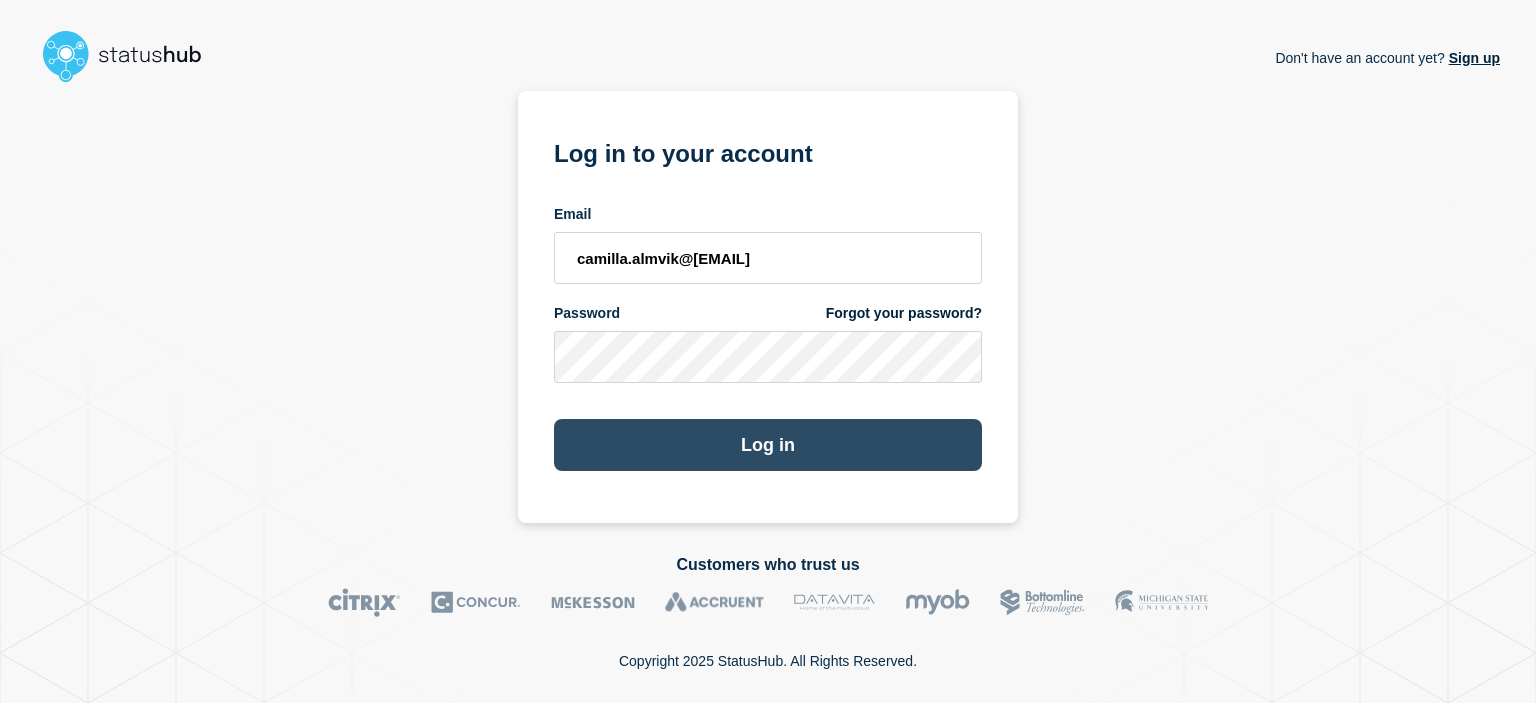 click on "Log in" at bounding box center [768, 445] 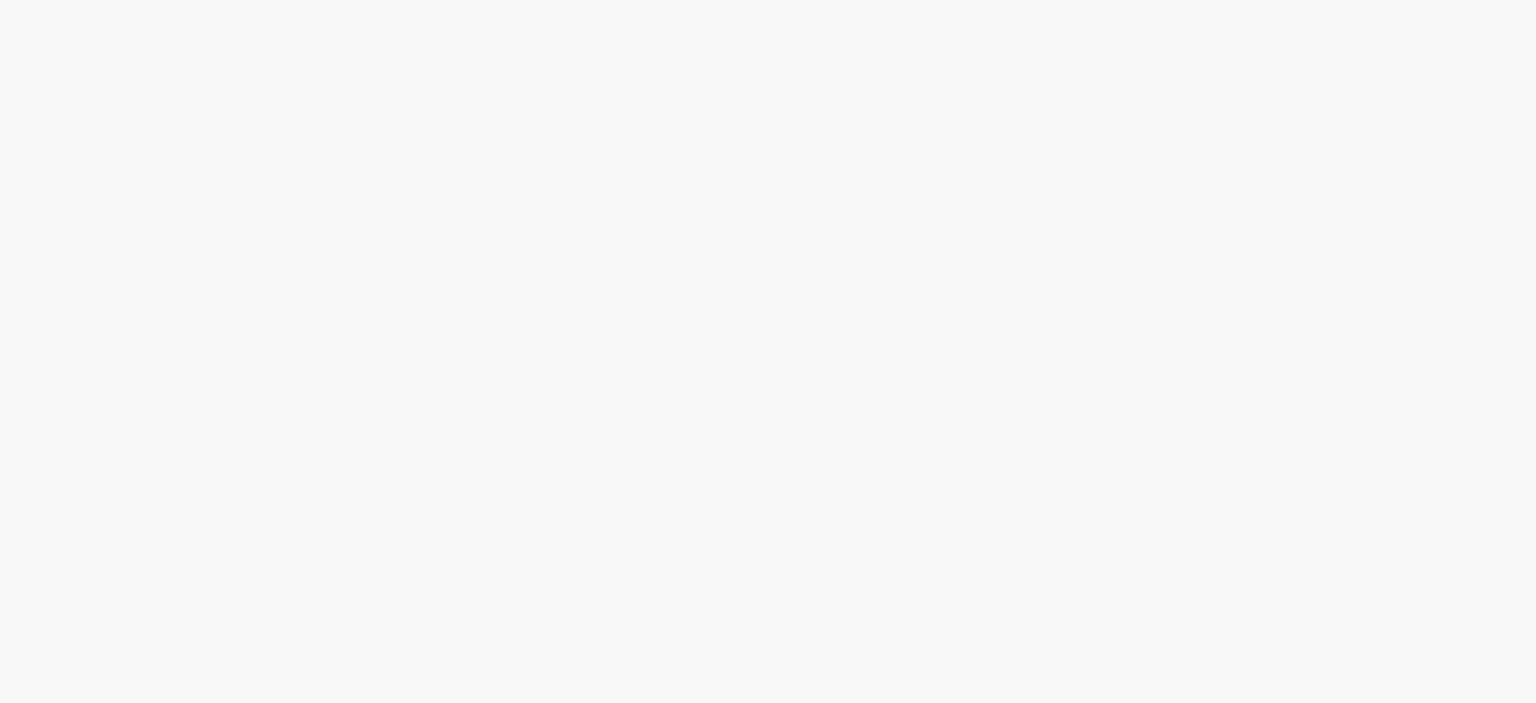scroll, scrollTop: 0, scrollLeft: 0, axis: both 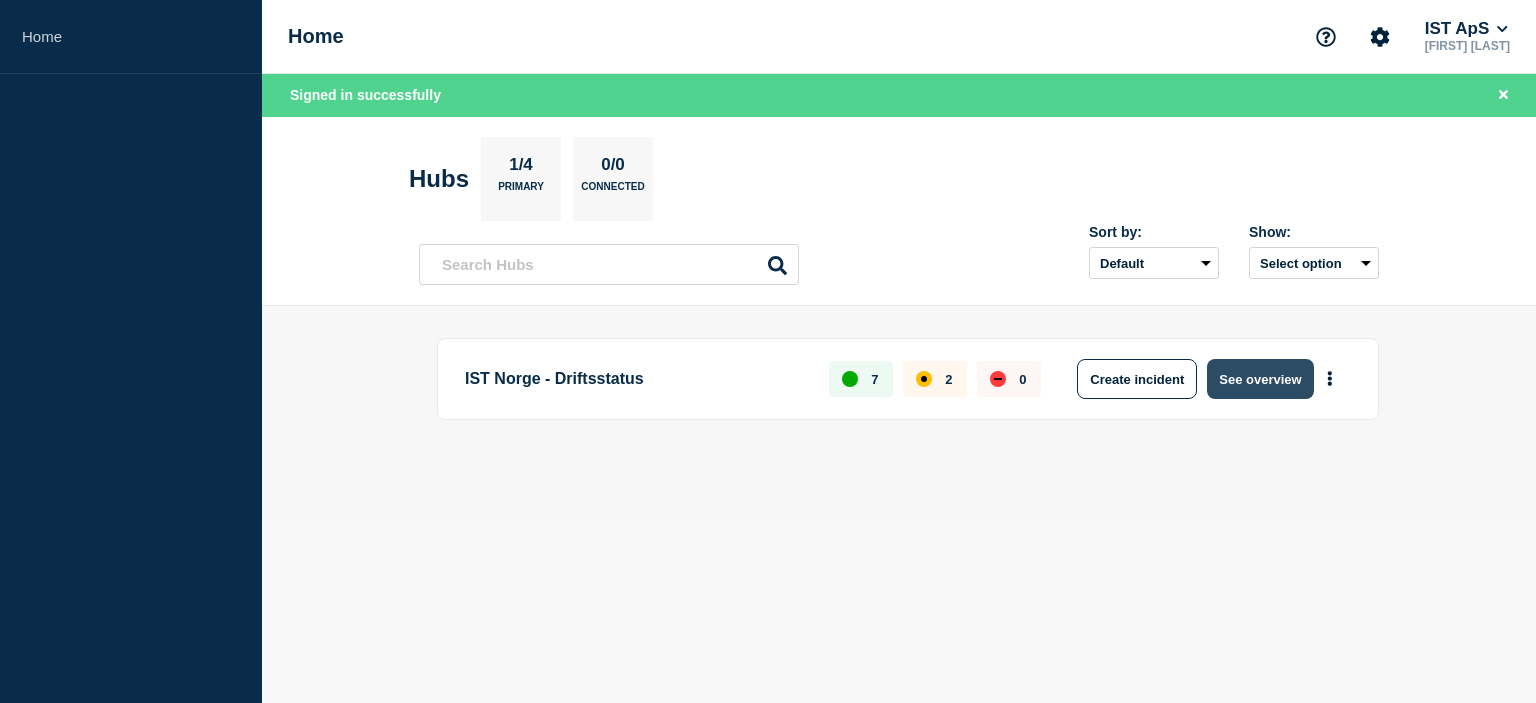 click on "See overview" at bounding box center (1260, 379) 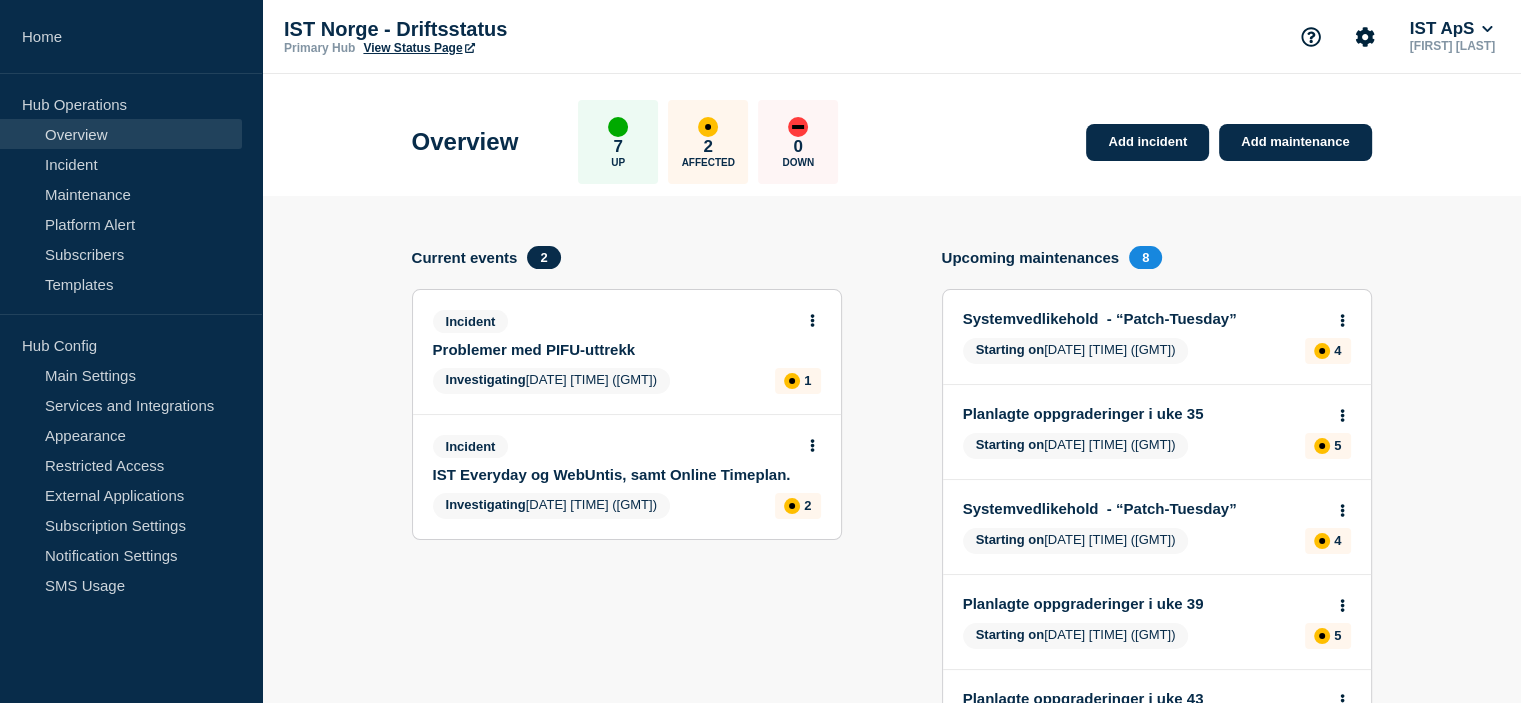 click on "Problemer med PIFU-uttrekk" at bounding box center [613, 349] 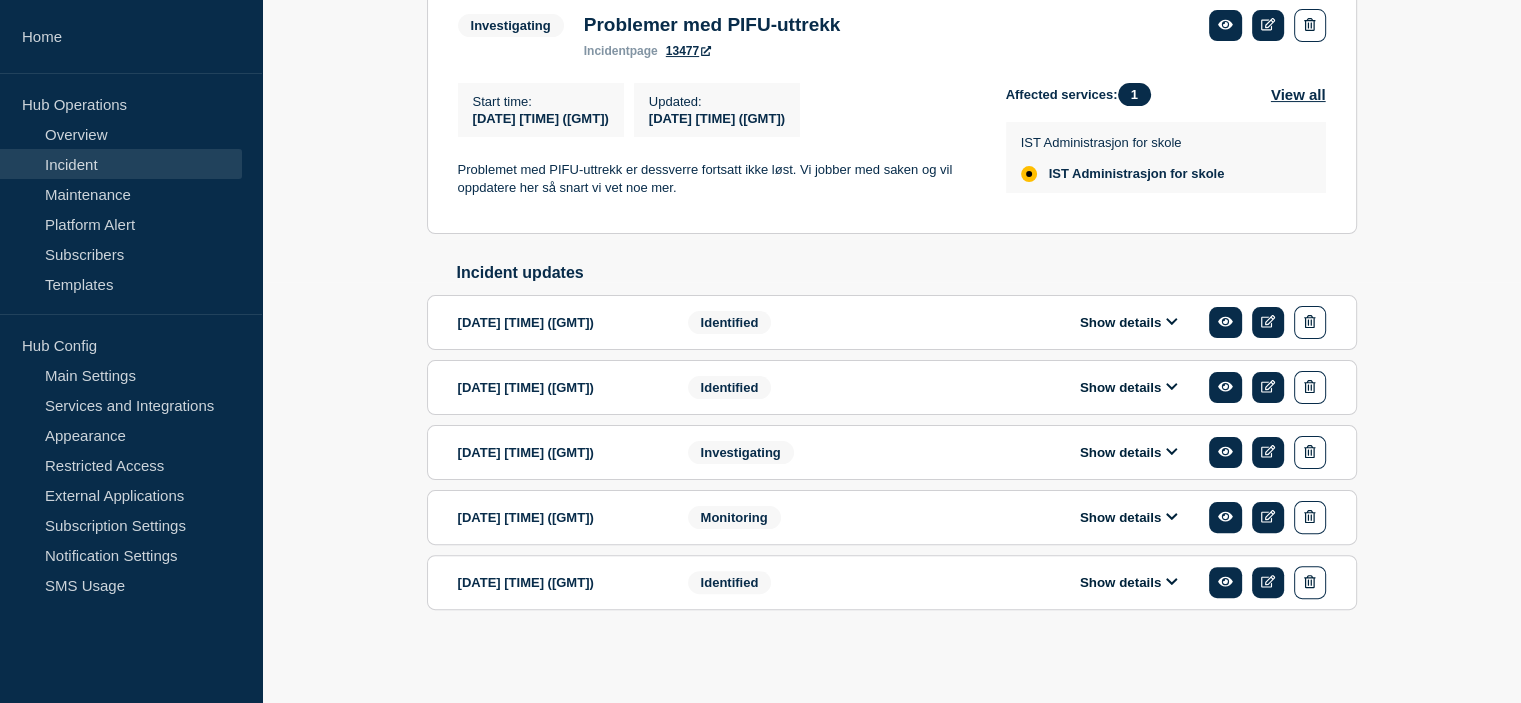 scroll, scrollTop: 448, scrollLeft: 0, axis: vertical 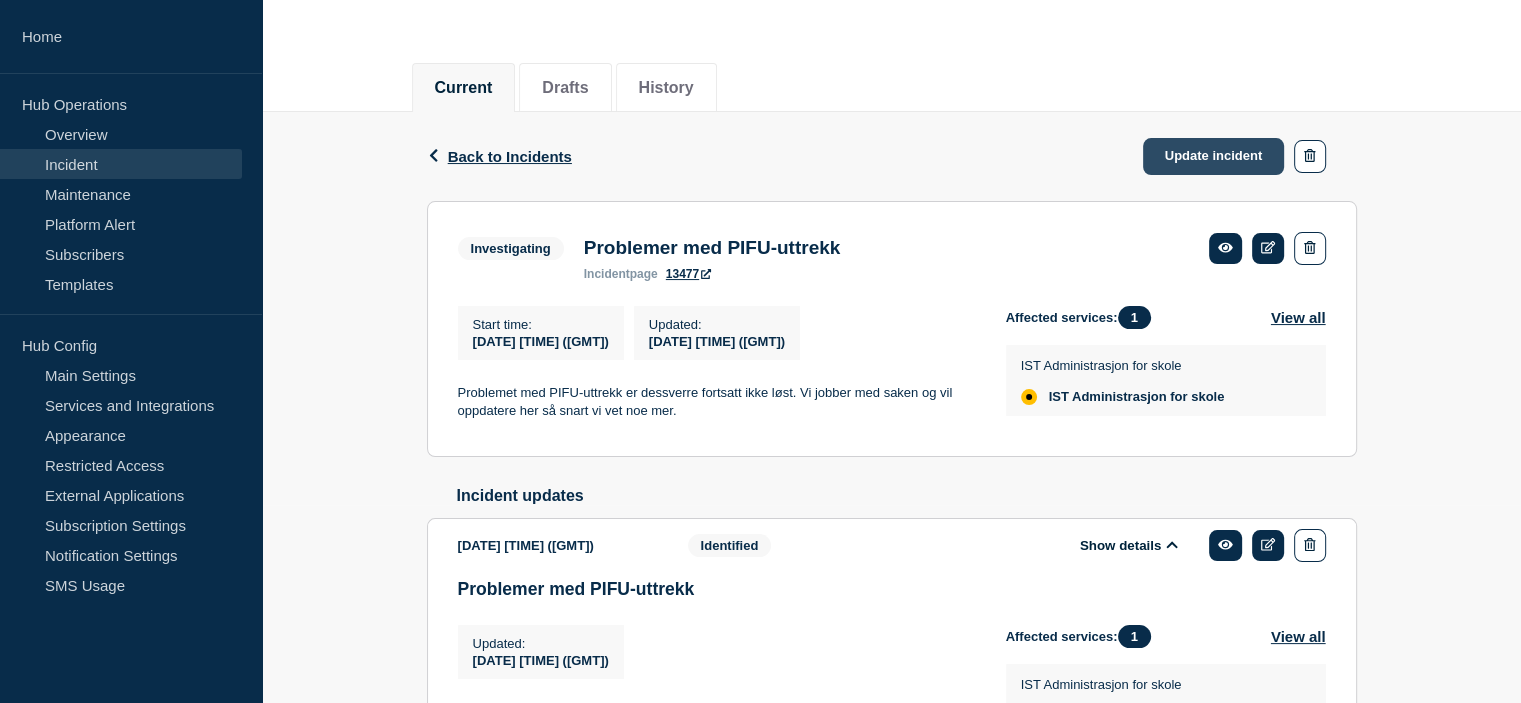 click on "Update incident" 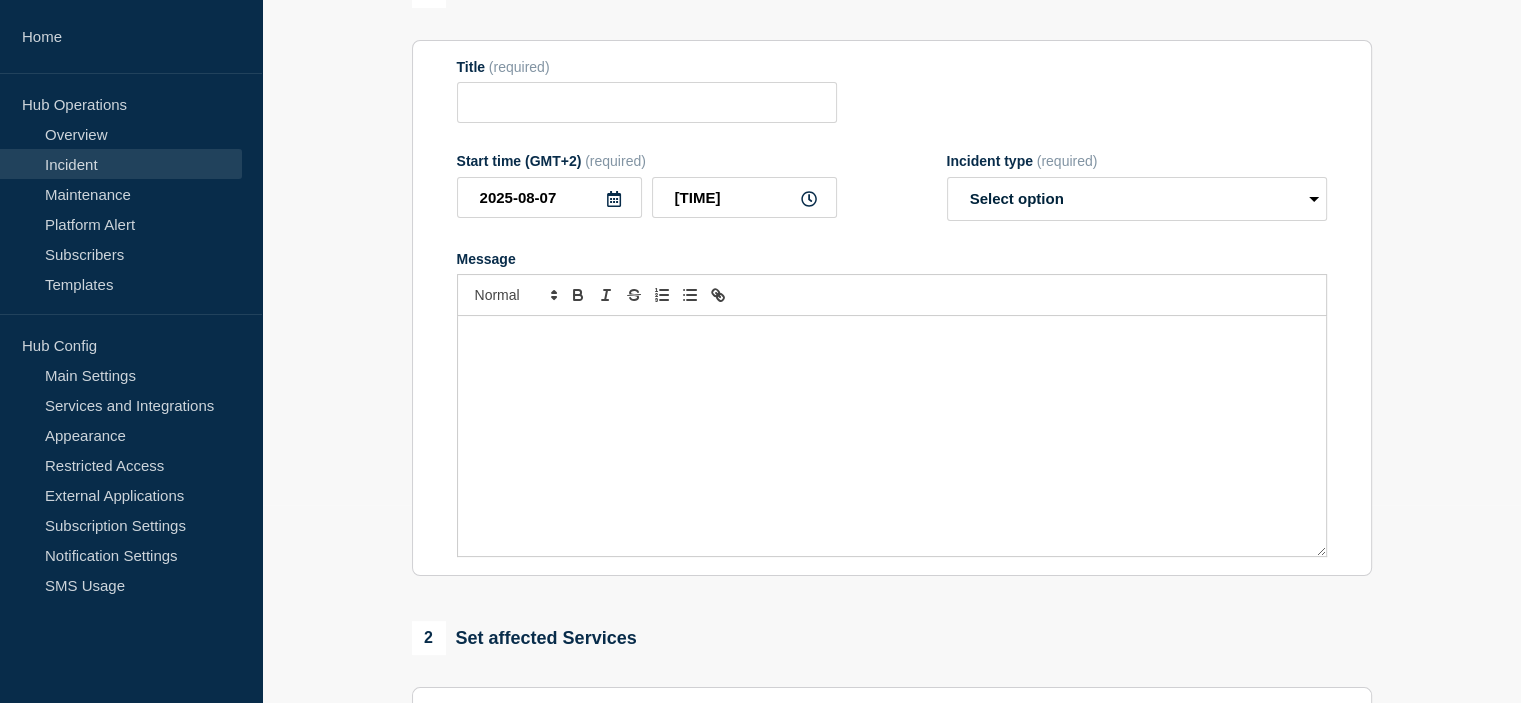 type on "Problemer med PIFU-uttrekk" 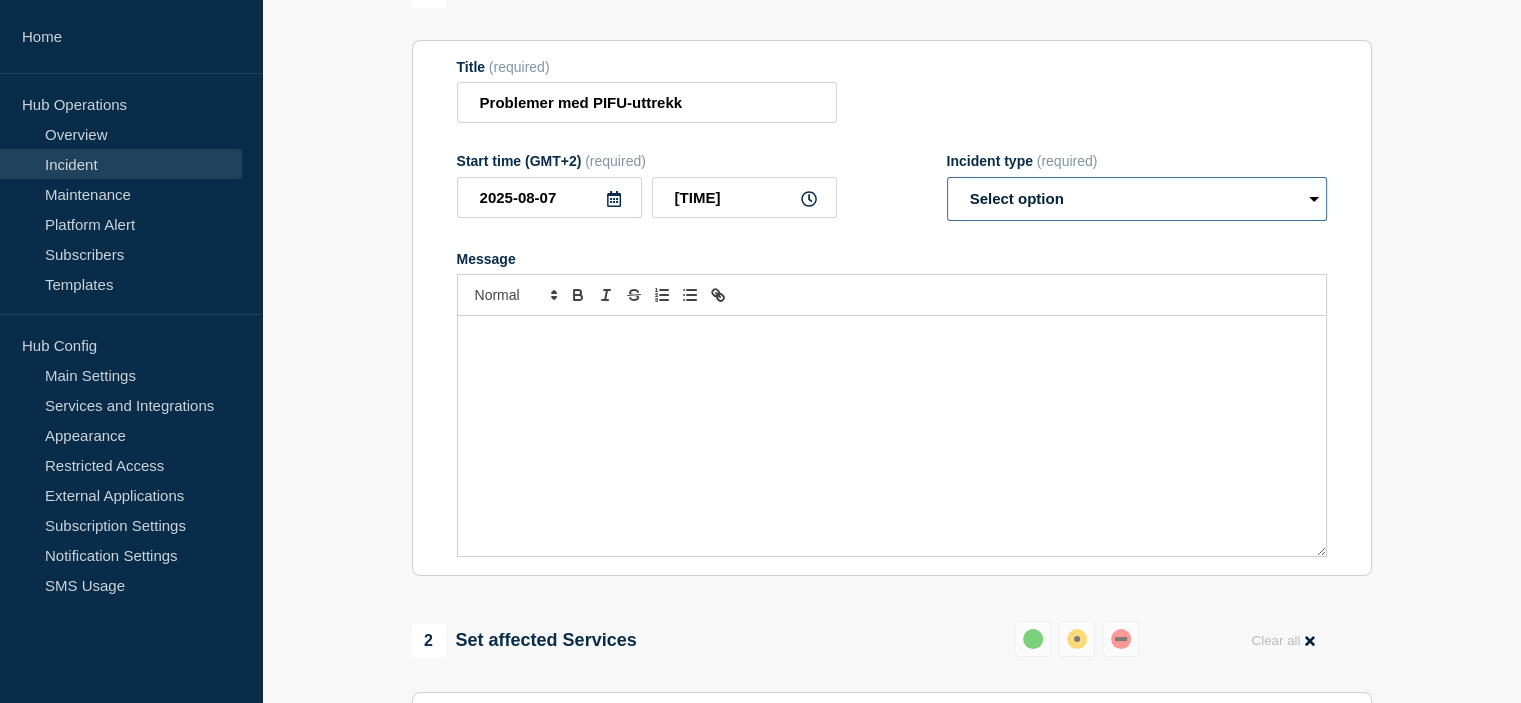 click on "Select option Investigating Identified Monitoring Resolved" at bounding box center (1137, 199) 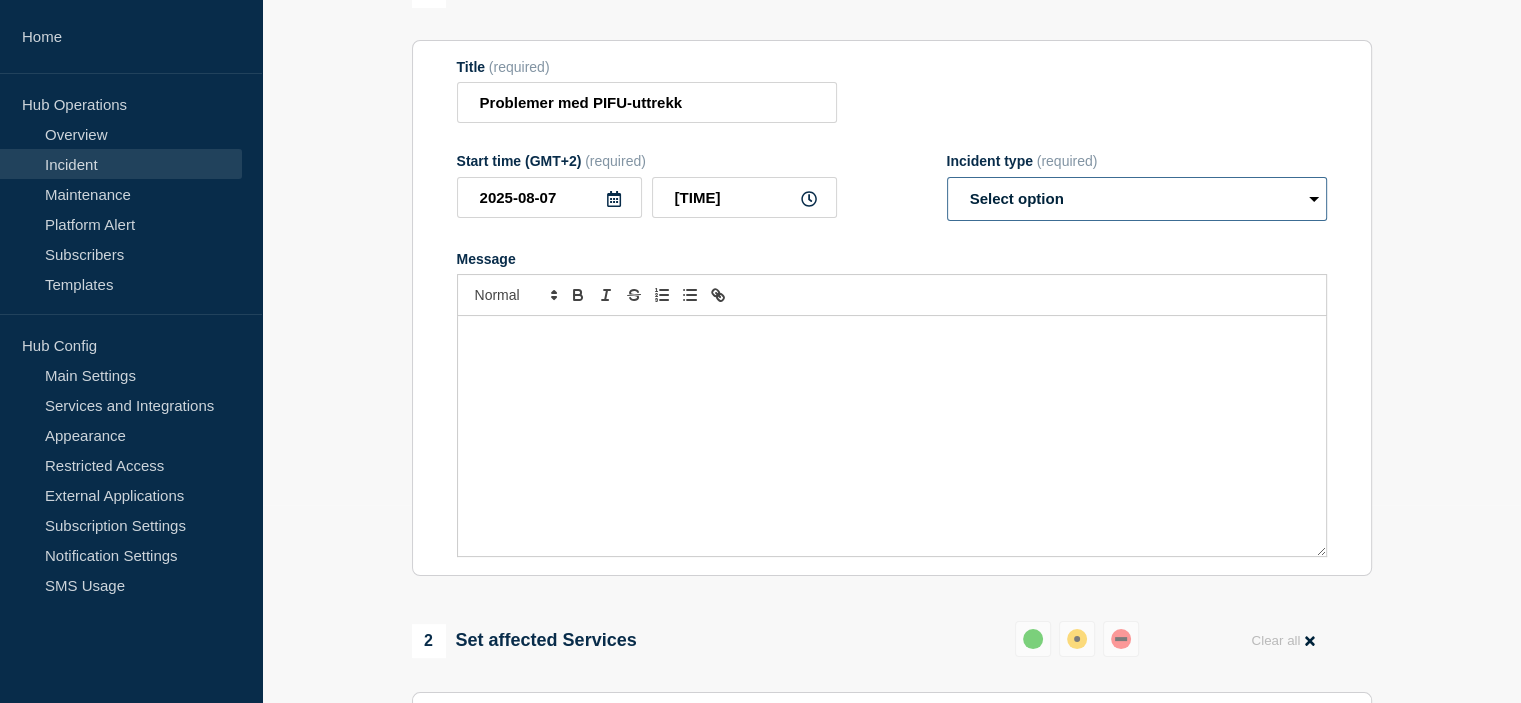 select on "monitoring" 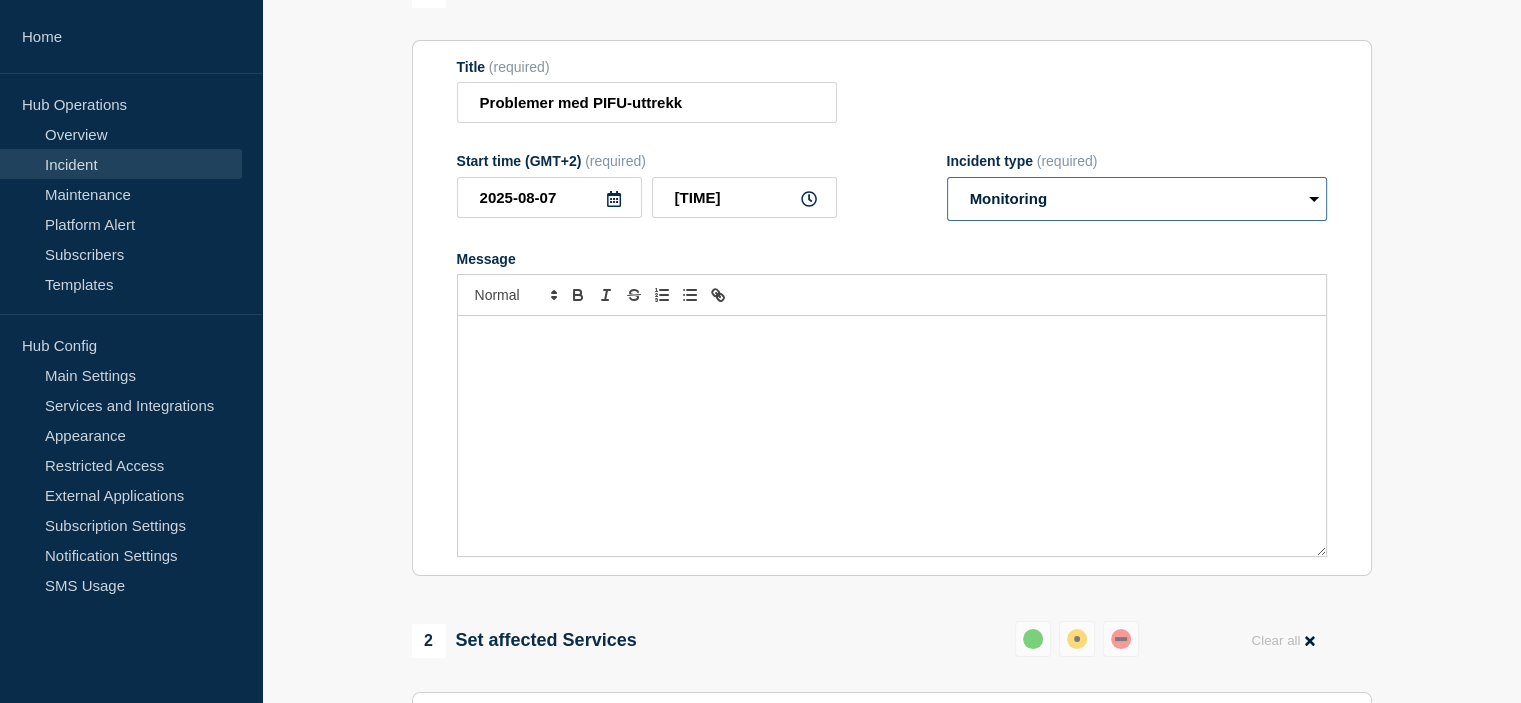 click on "Select option Investigating Identified Monitoring Resolved" at bounding box center [1137, 199] 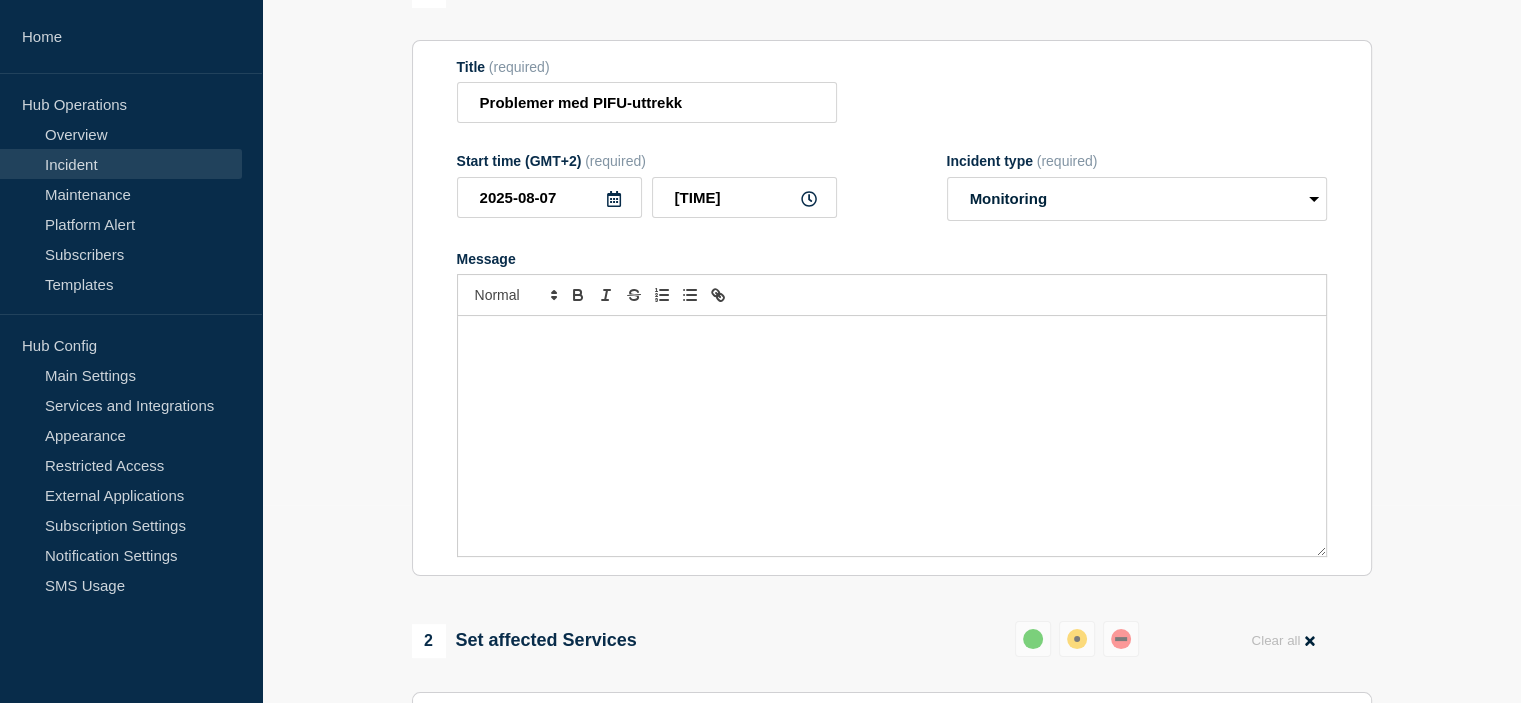 click at bounding box center [892, 436] 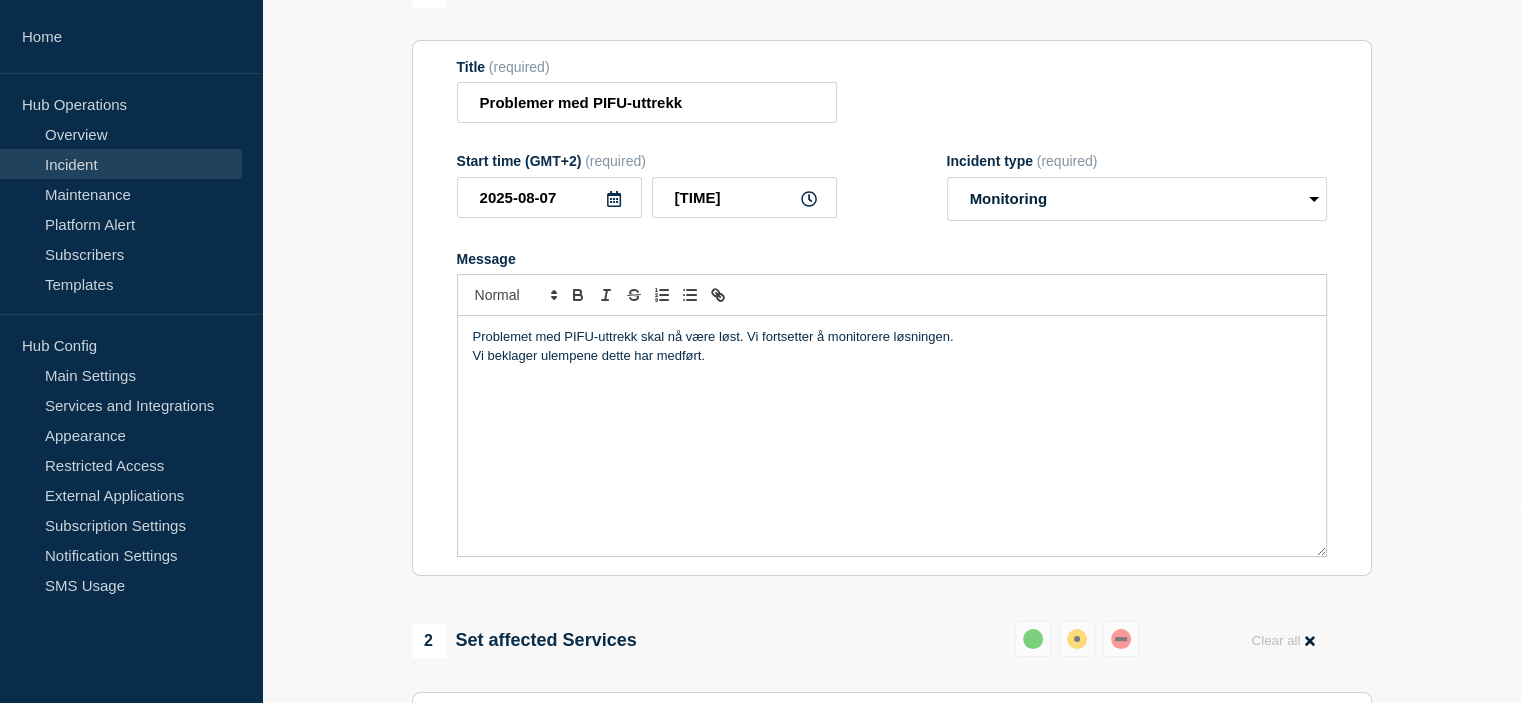 type 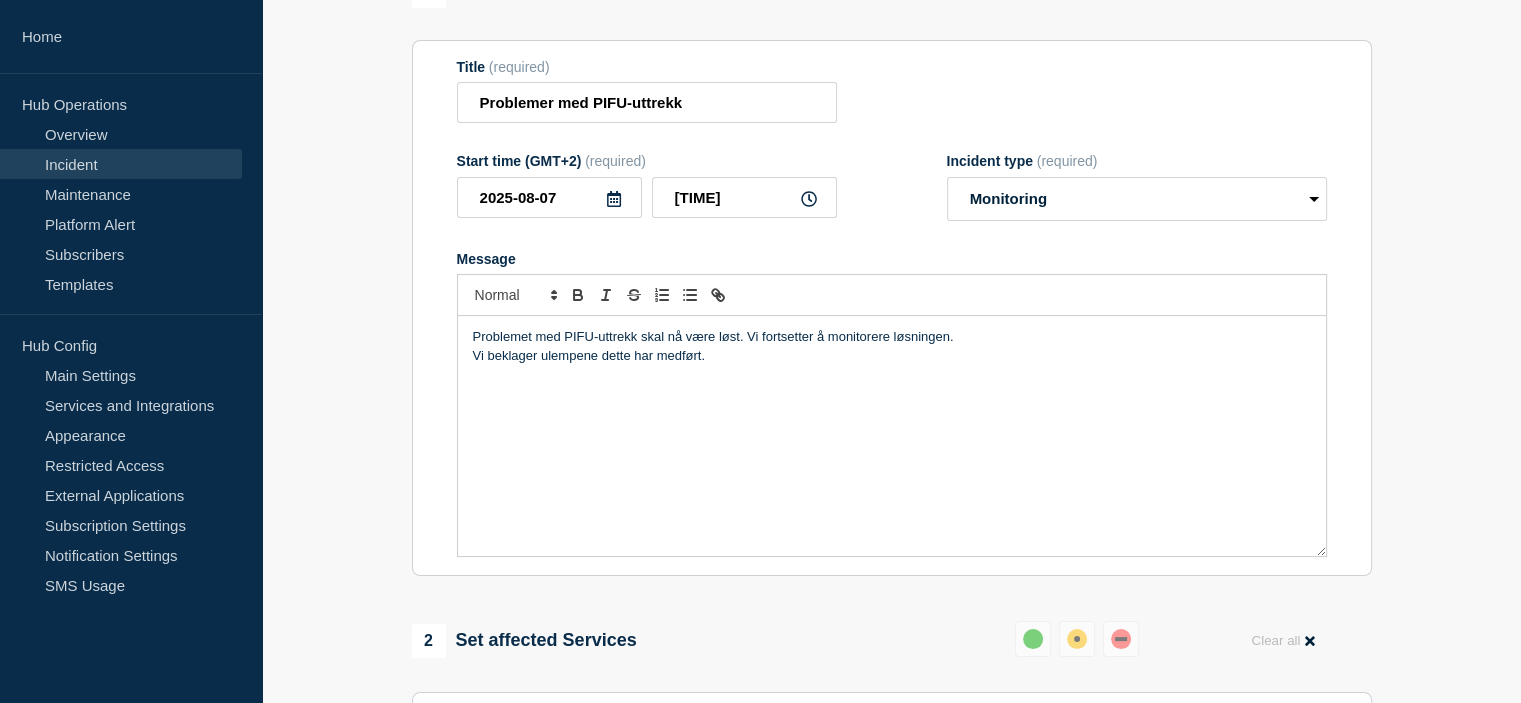 click on "Vi beklager ulempene dette har medført." at bounding box center [892, 356] 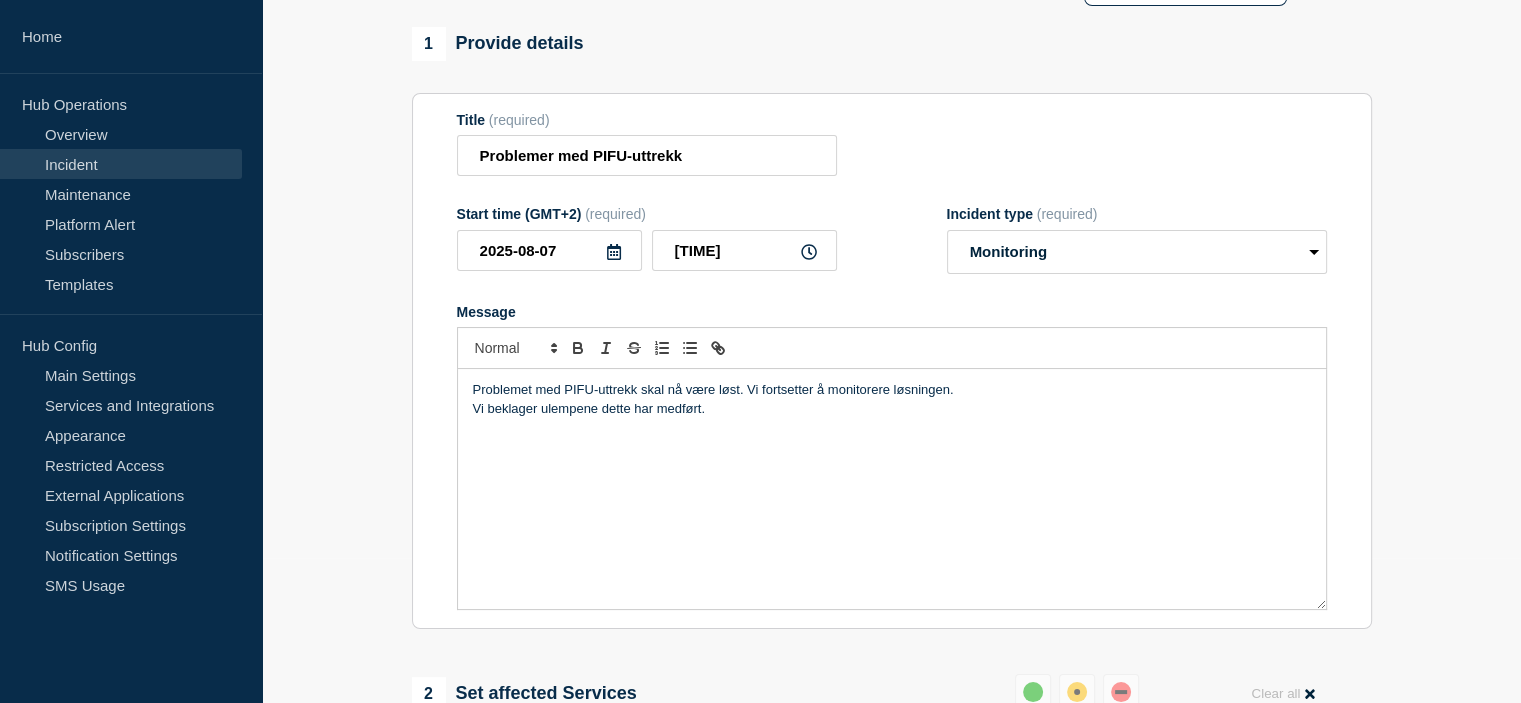 scroll, scrollTop: 164, scrollLeft: 0, axis: vertical 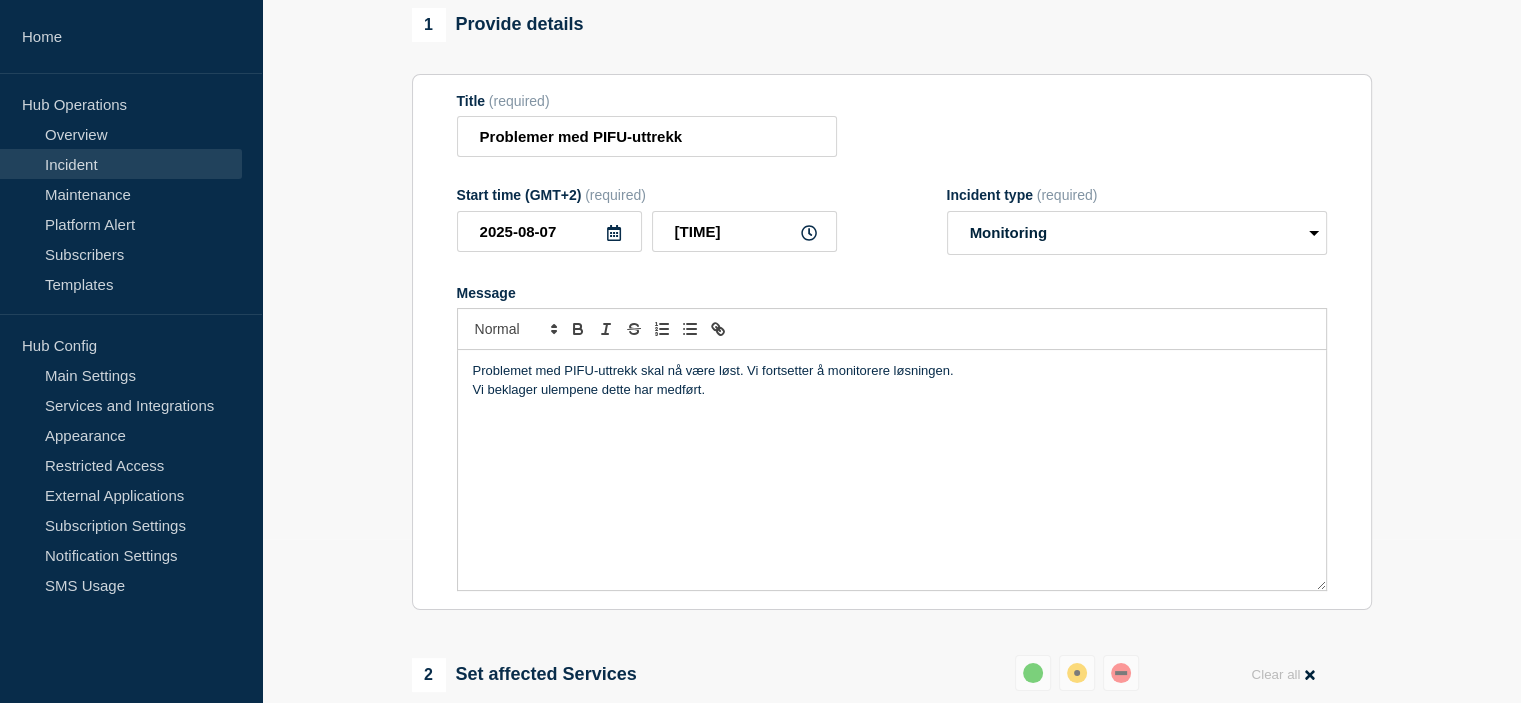 click on "Vi beklager ulempene dette har medført." at bounding box center [892, 390] 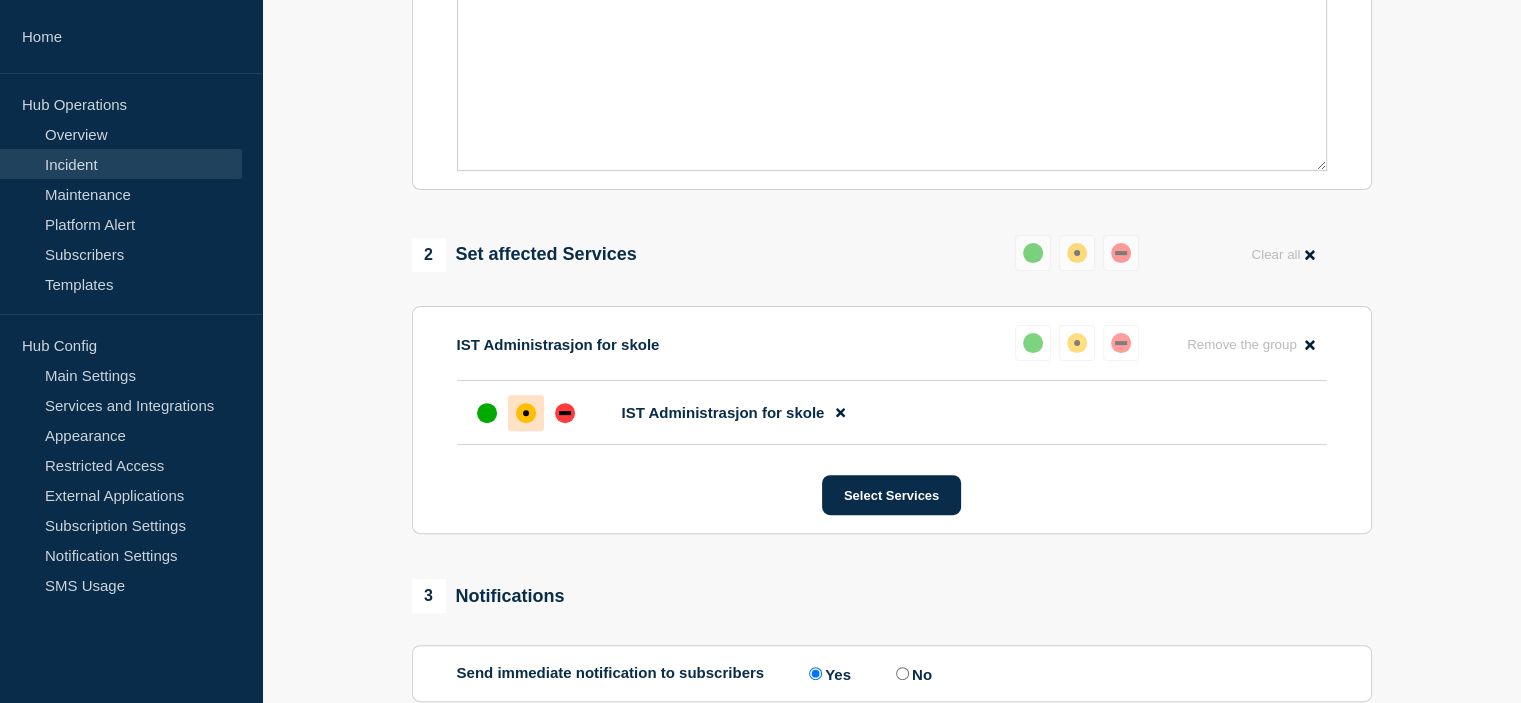 scroll, scrollTop: 598, scrollLeft: 0, axis: vertical 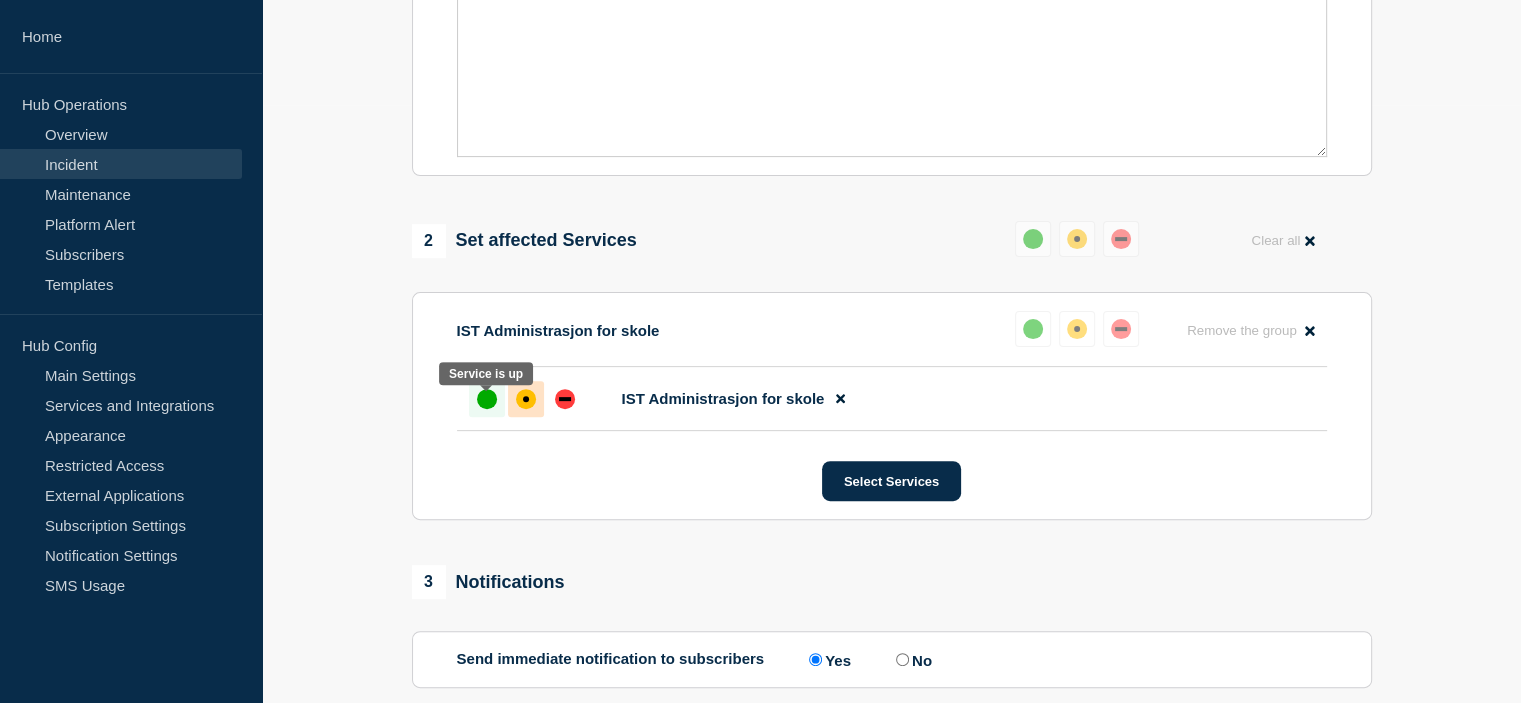 click at bounding box center [487, 399] 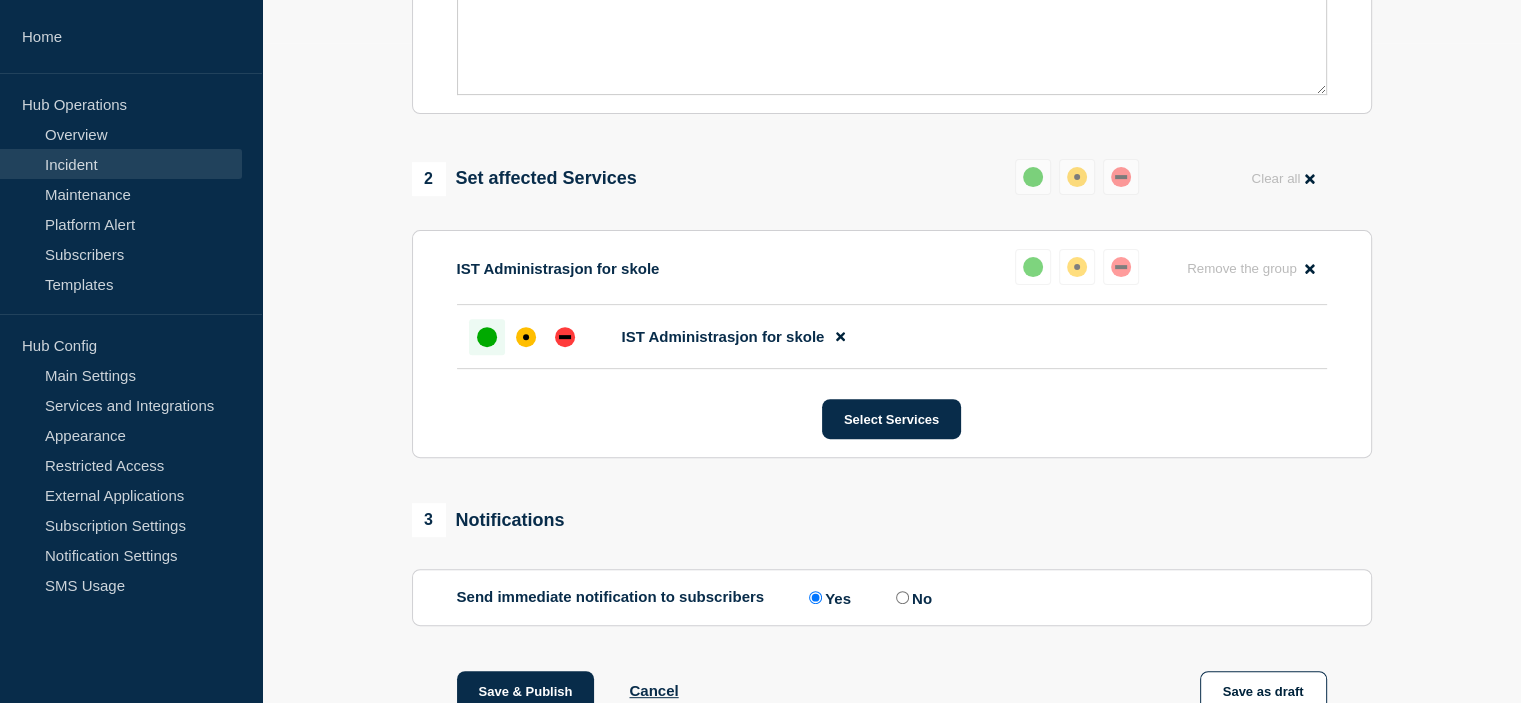 scroll, scrollTop: 798, scrollLeft: 0, axis: vertical 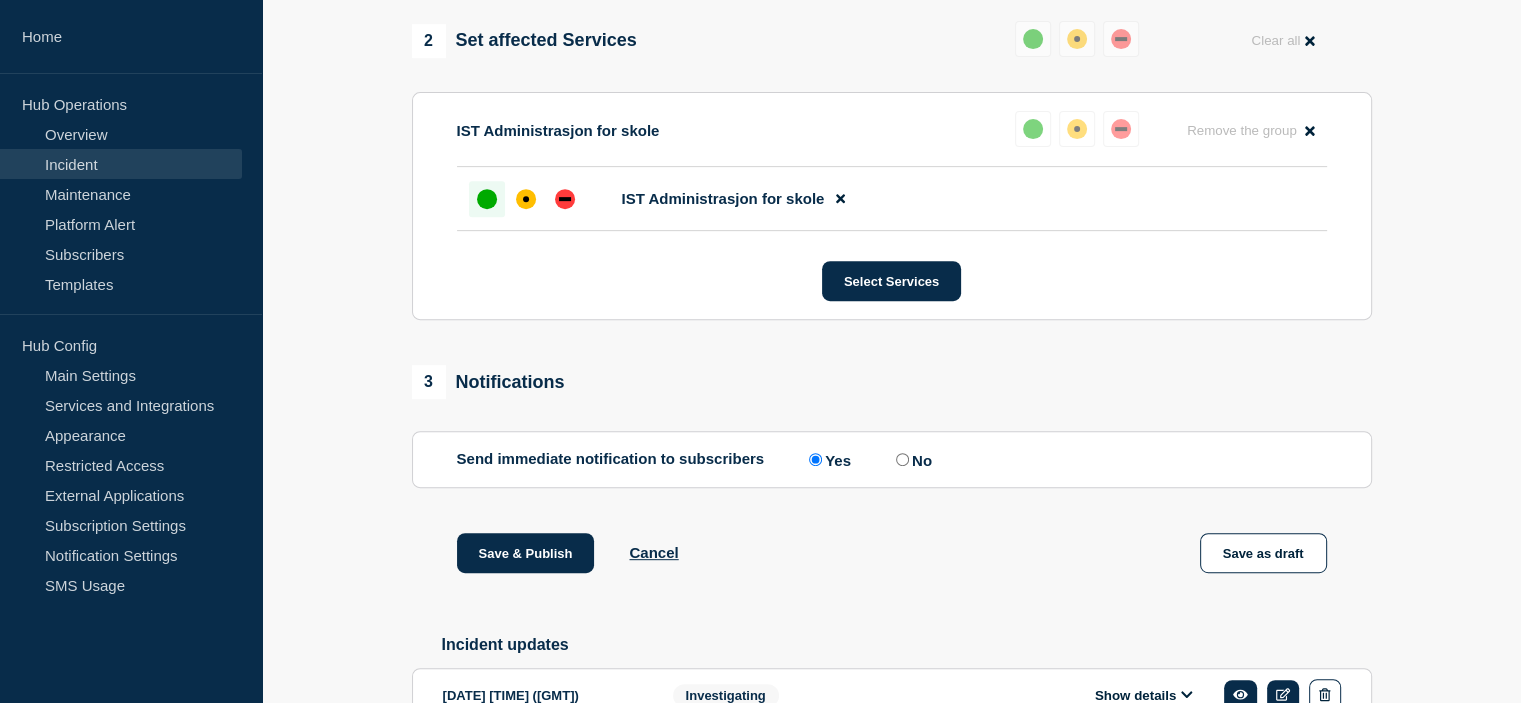 click on "No" at bounding box center [902, 459] 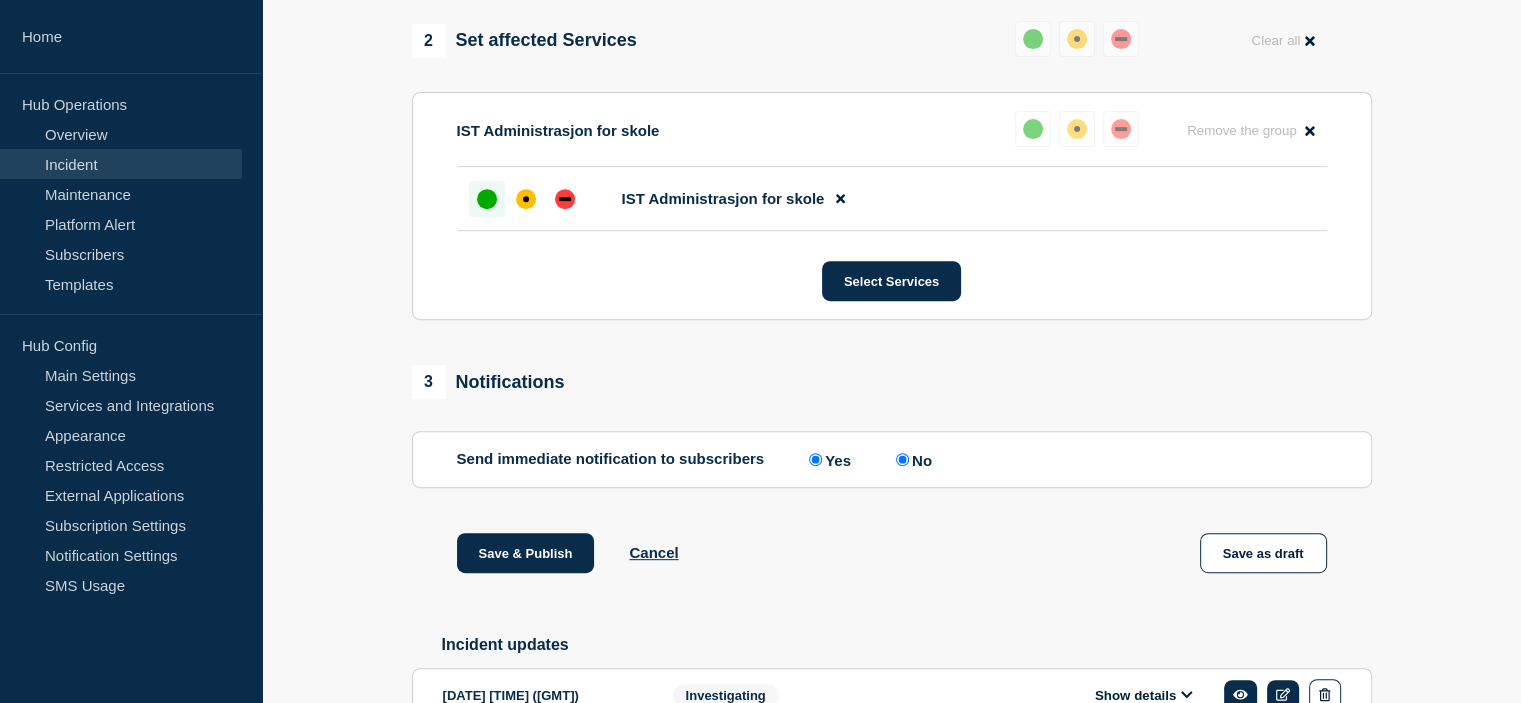 radio on "false" 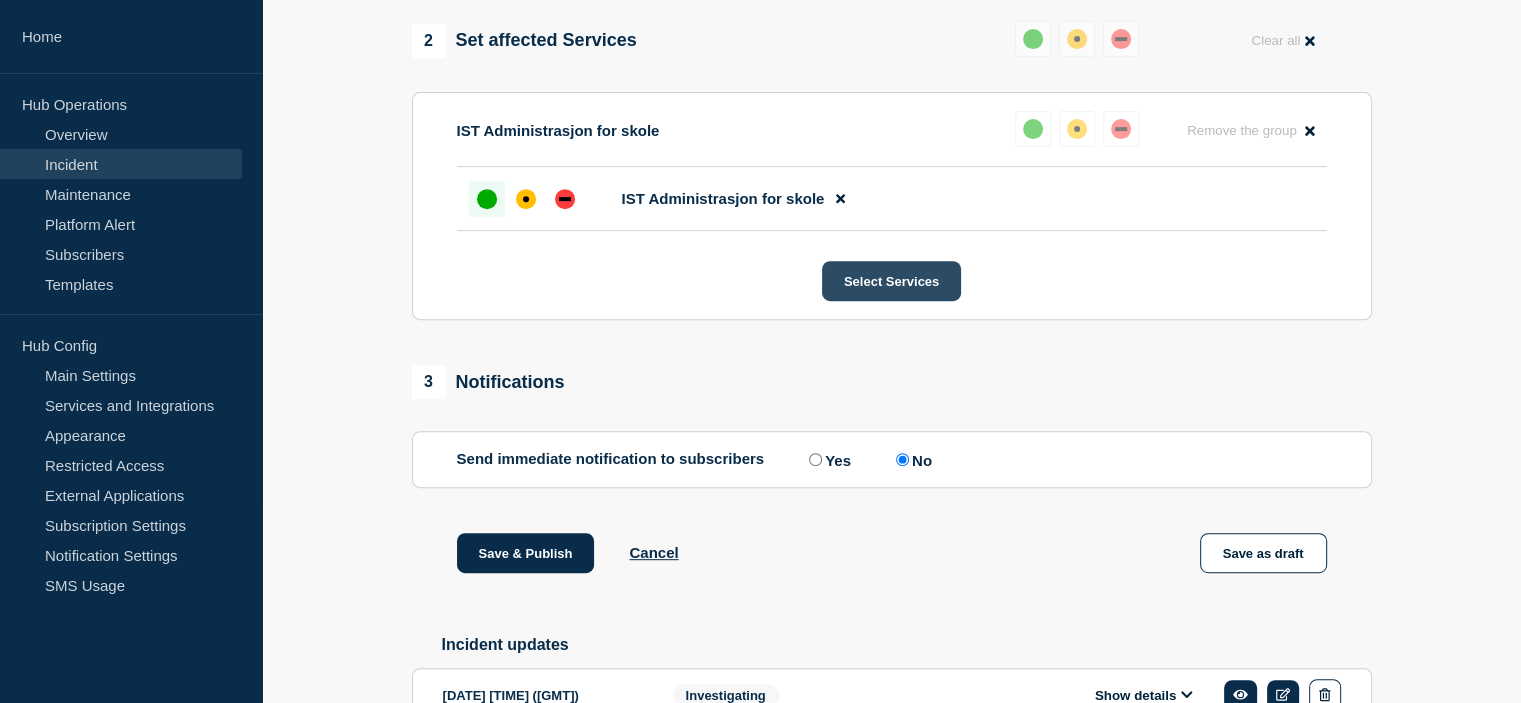 click on "Select Services" at bounding box center [891, 281] 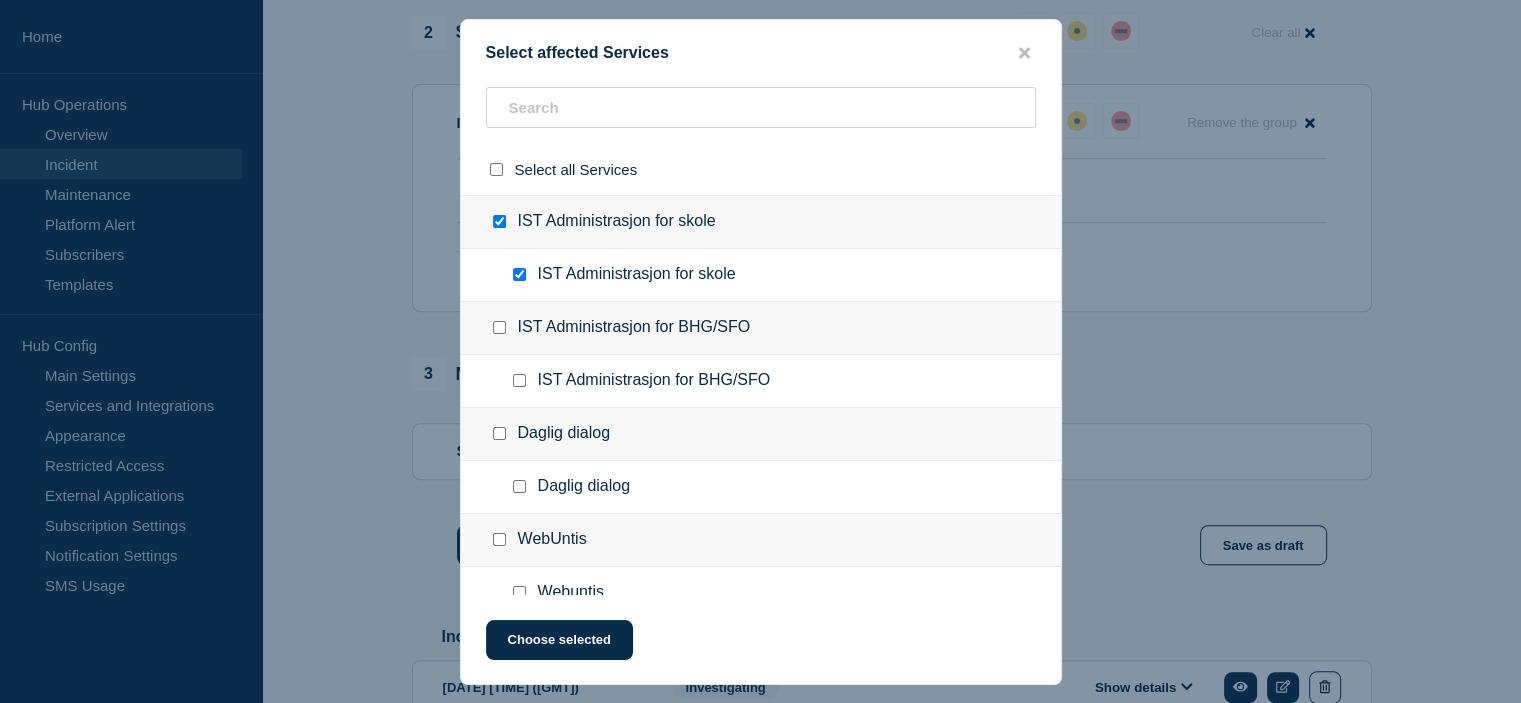scroll, scrollTop: 831, scrollLeft: 0, axis: vertical 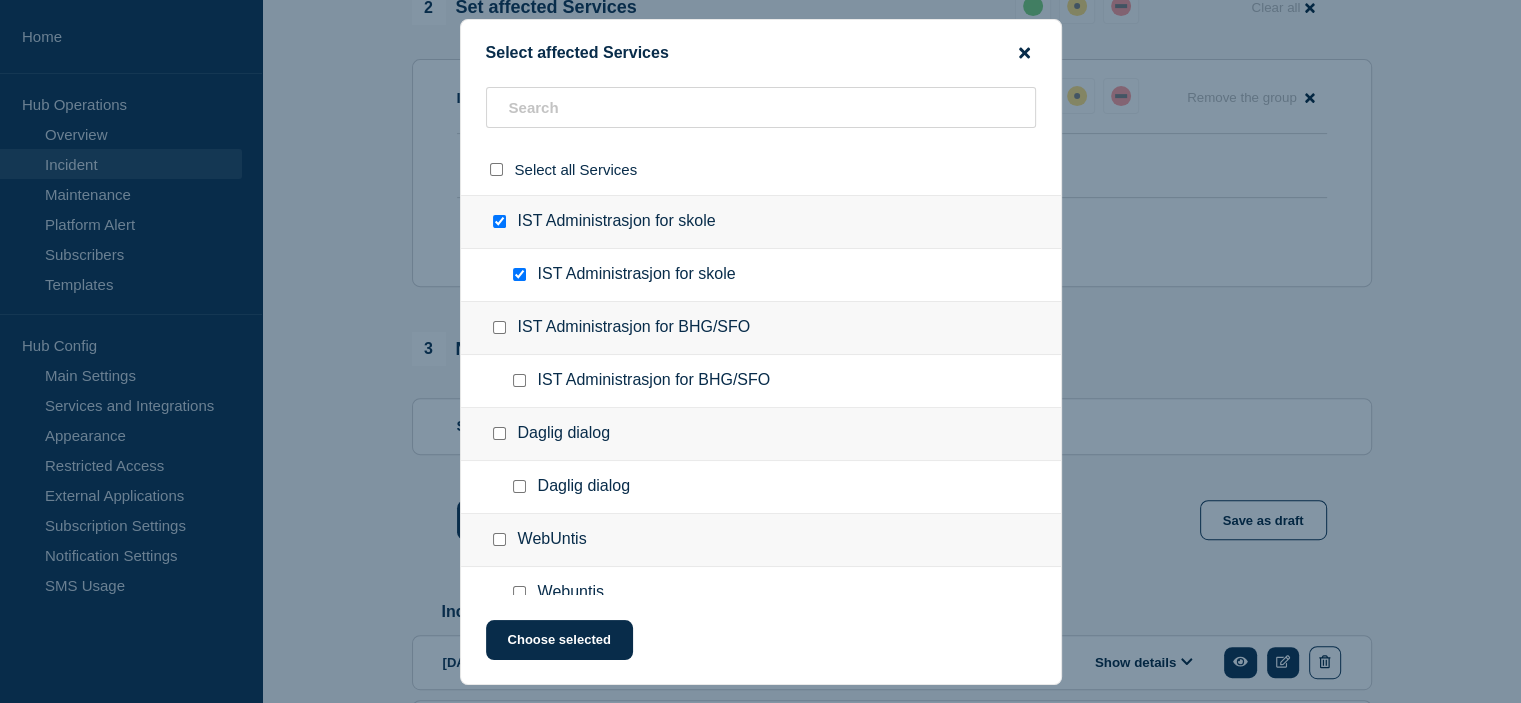 click 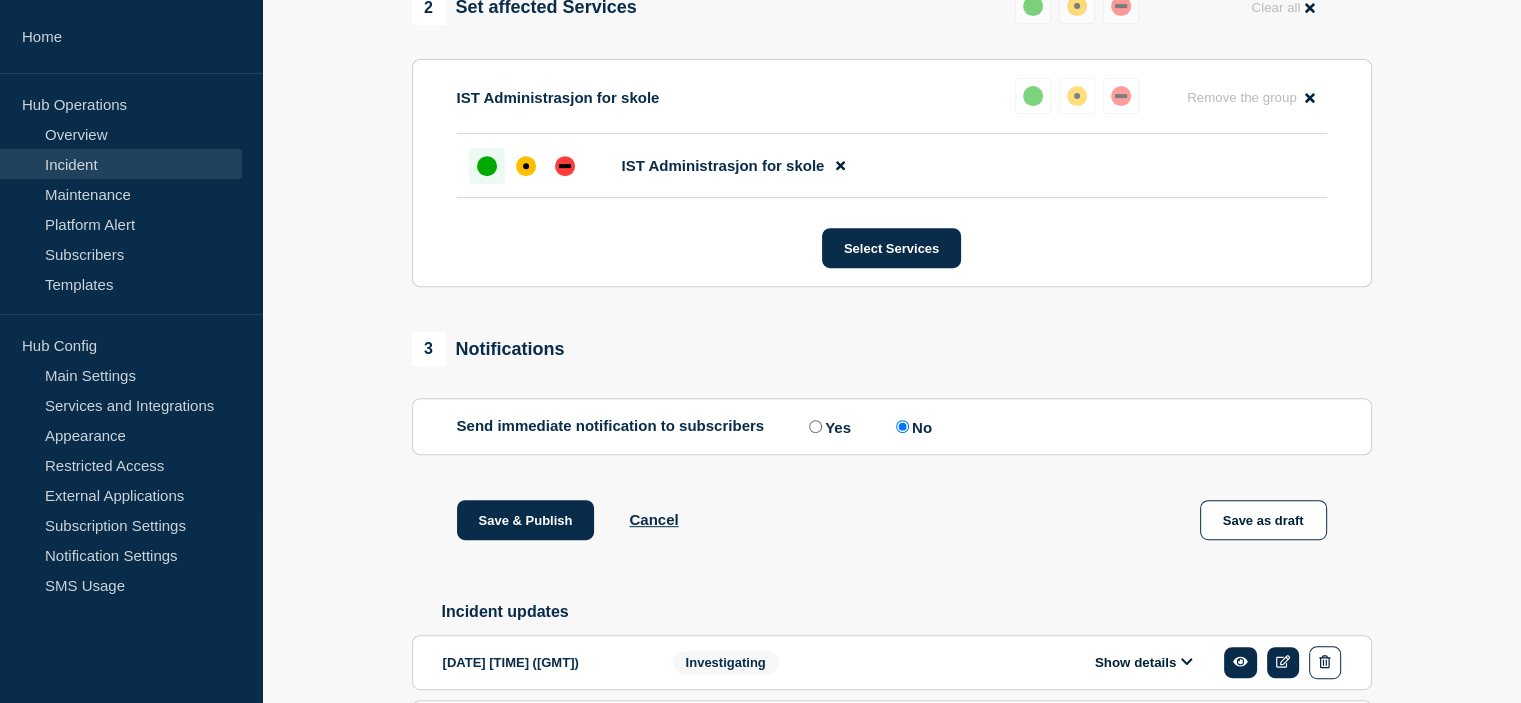 click at bounding box center (487, 166) 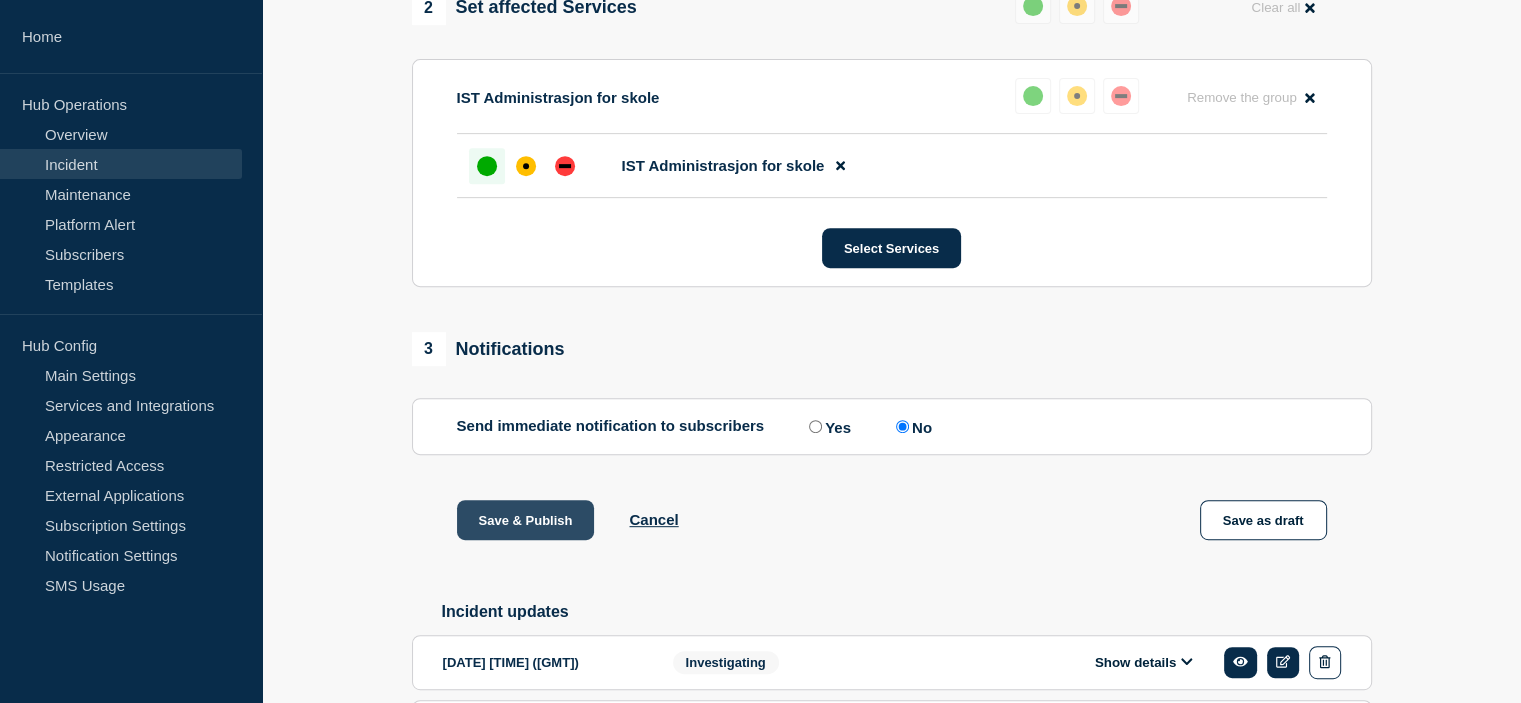 click on "Save & Publish" at bounding box center (526, 520) 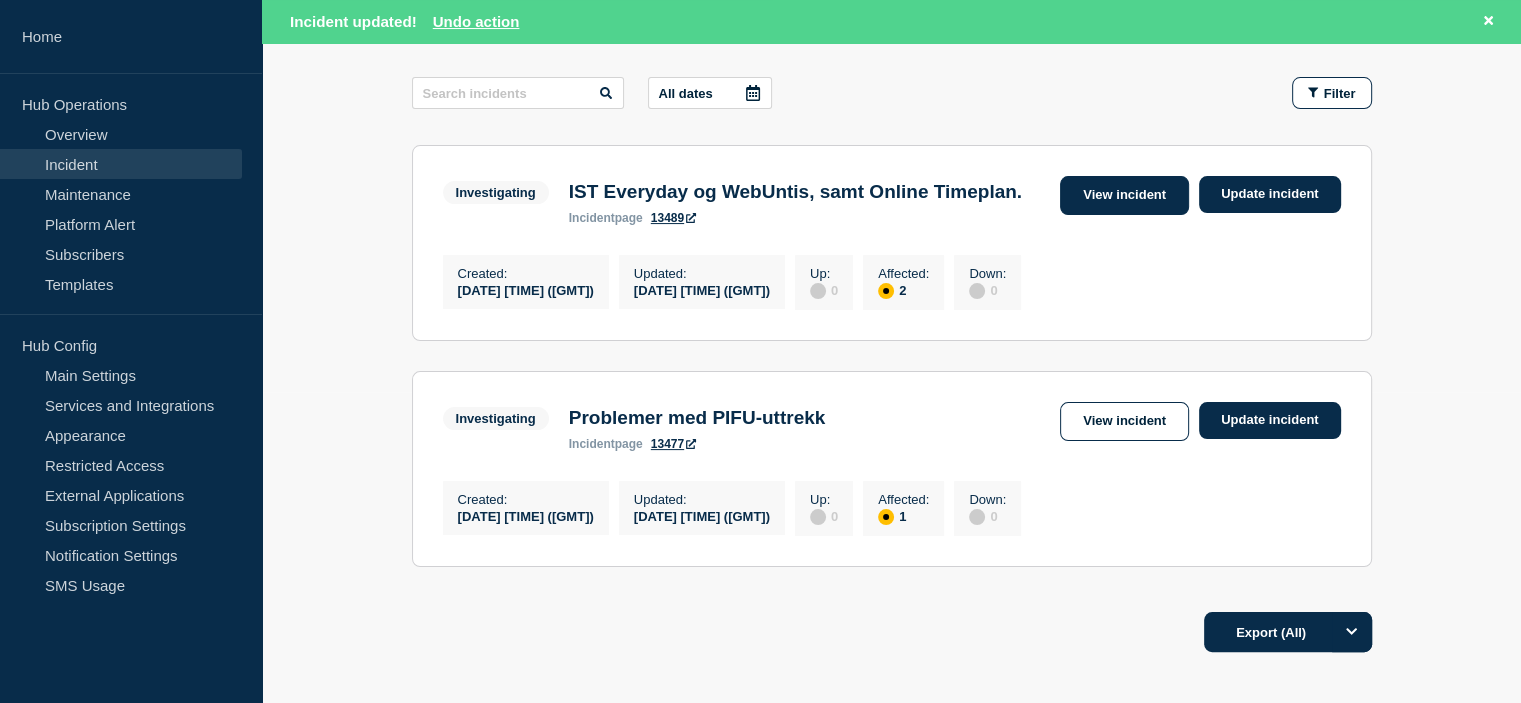 scroll, scrollTop: 300, scrollLeft: 0, axis: vertical 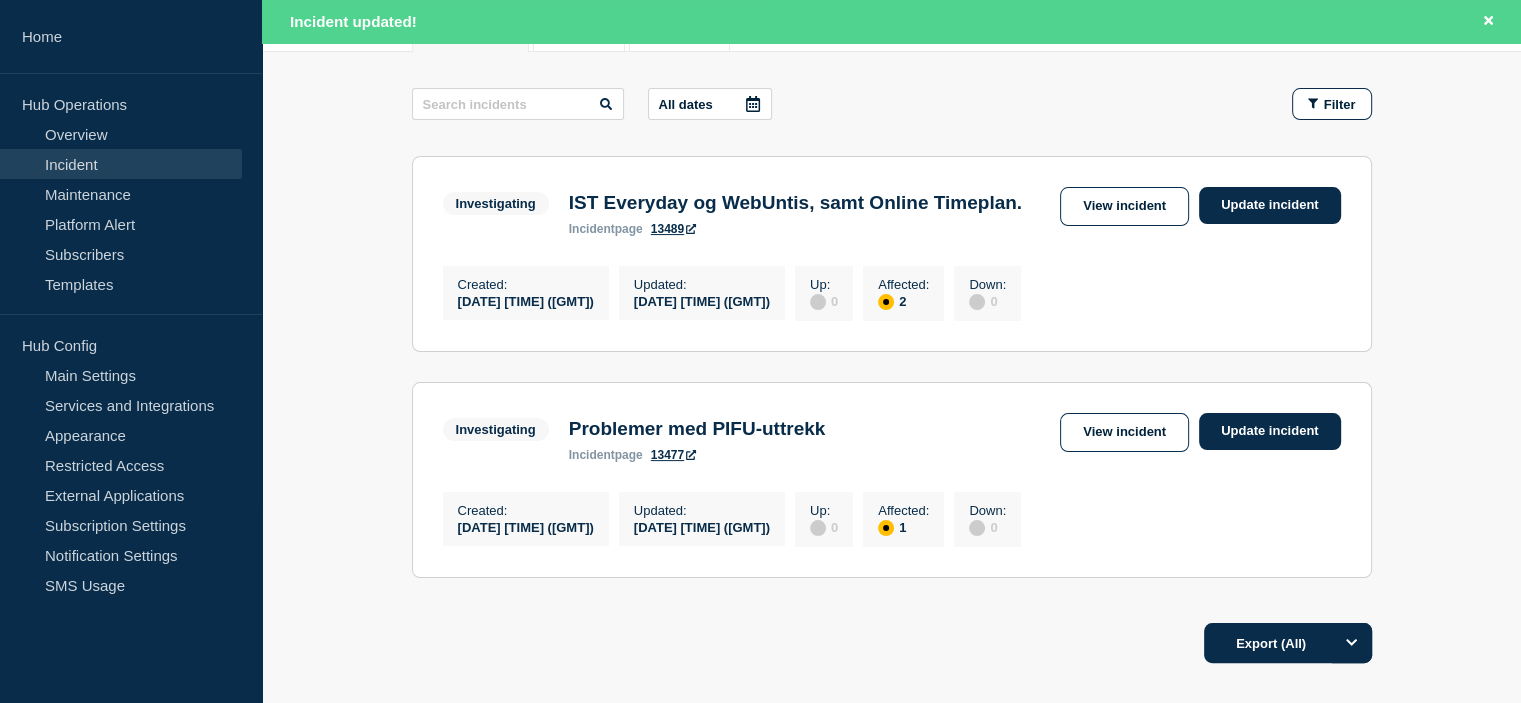 click on "IST Everyday og WebUntis, samt Online Timeplan." at bounding box center (795, 203) 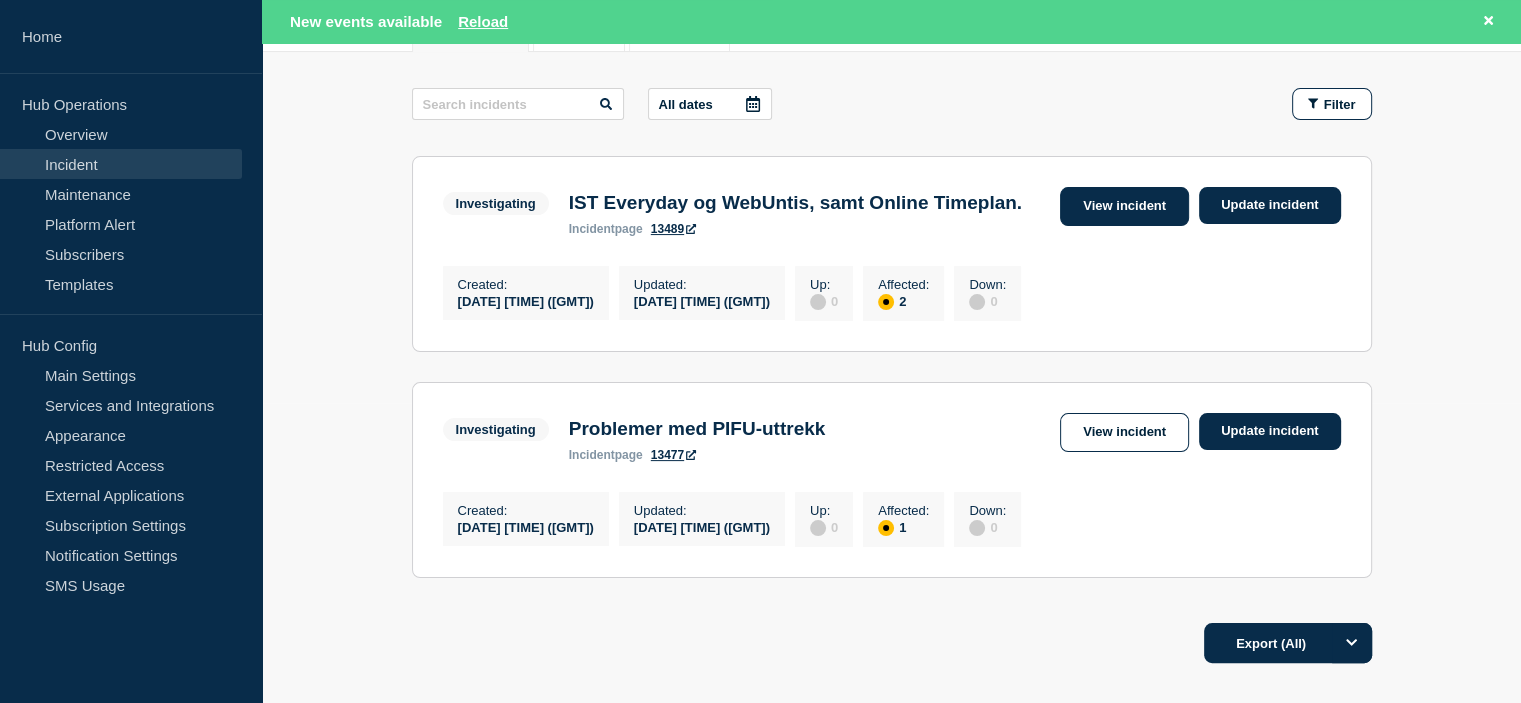 click on "View incident" at bounding box center (1124, 206) 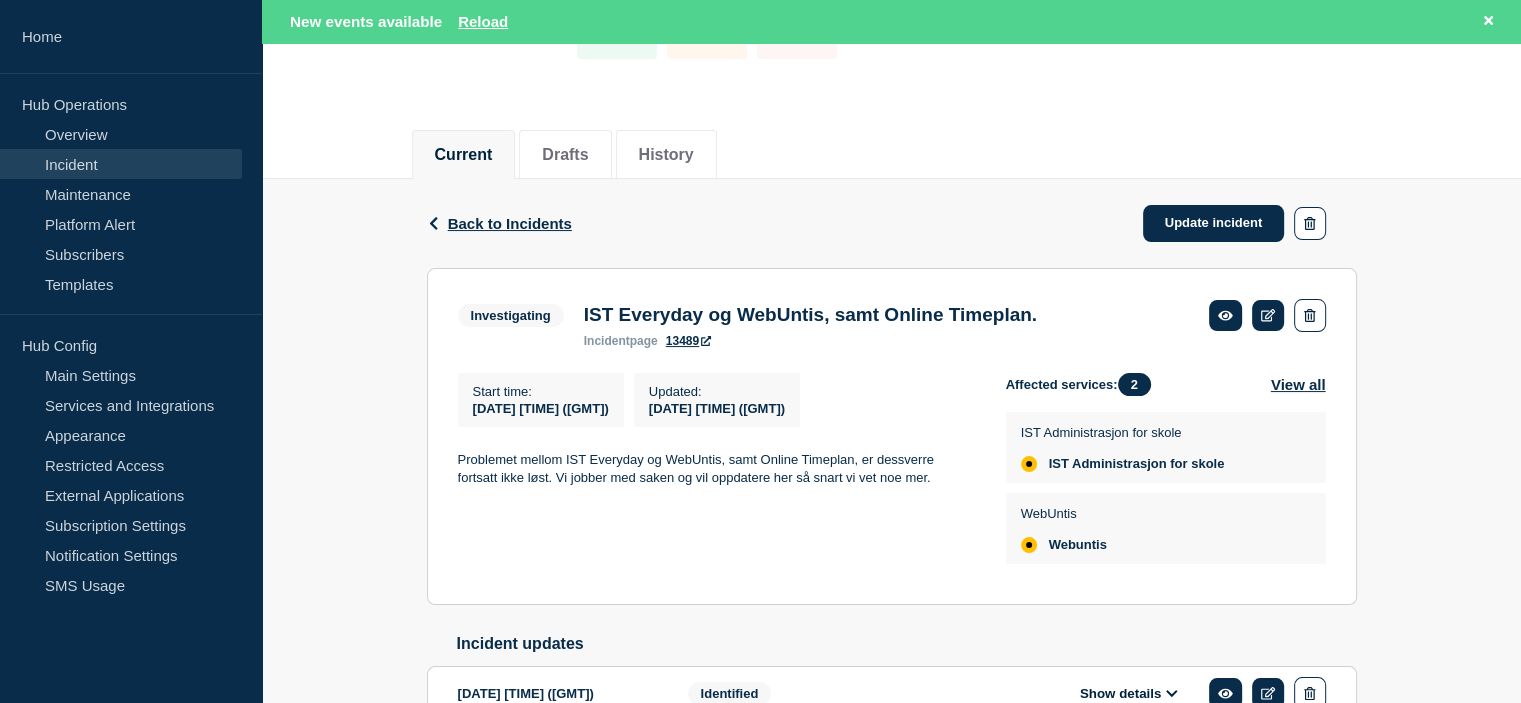 scroll, scrollTop: 200, scrollLeft: 0, axis: vertical 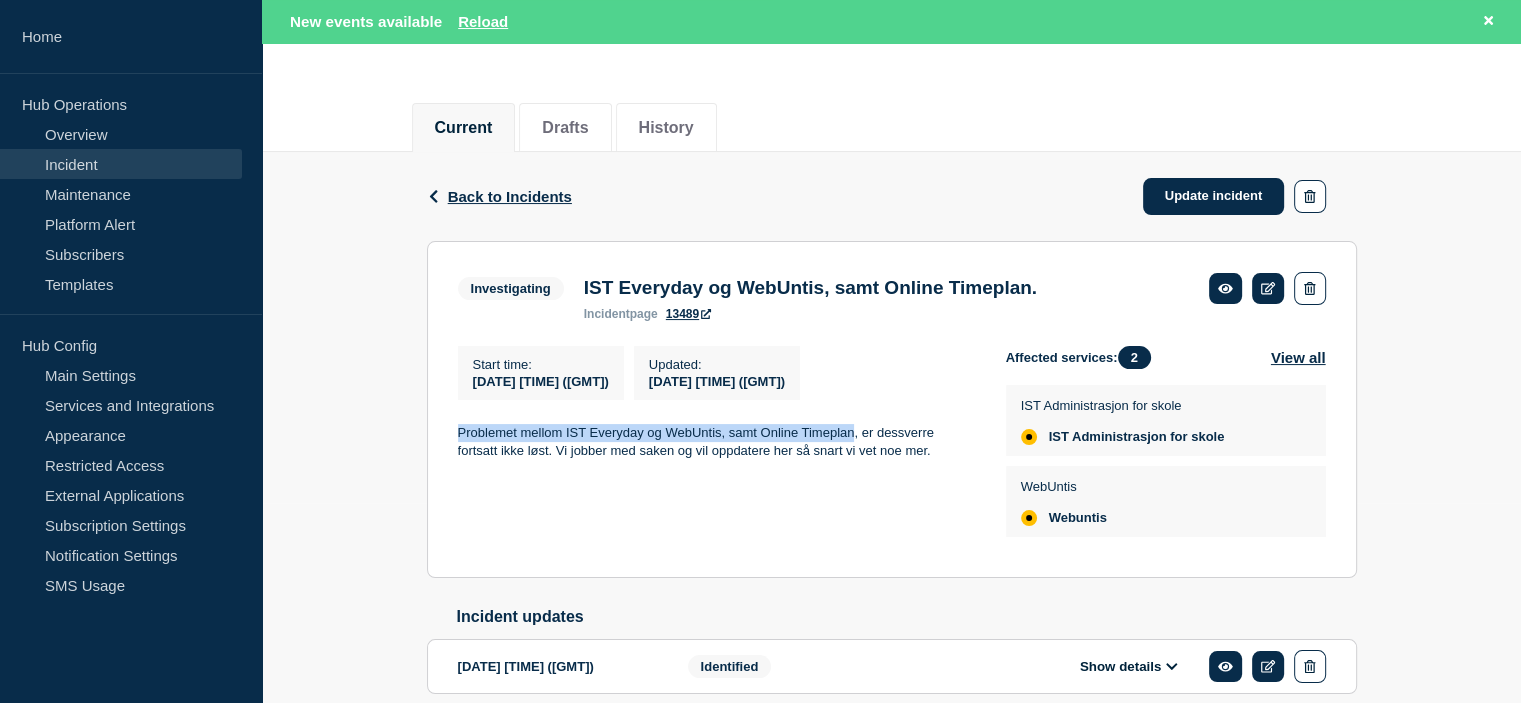 drag, startPoint x: 448, startPoint y: 439, endPoint x: 854, endPoint y: 435, distance: 406.0197 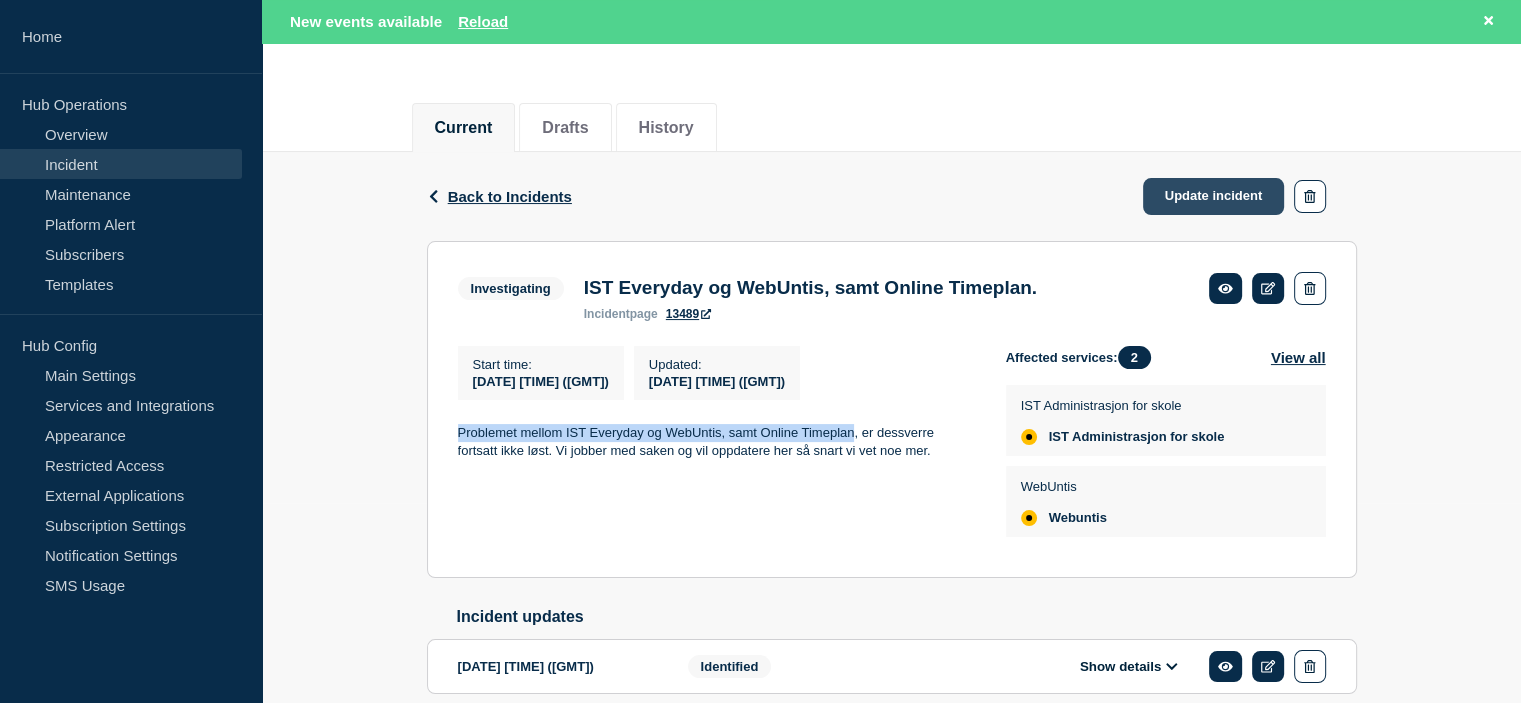 click on "Update incident" 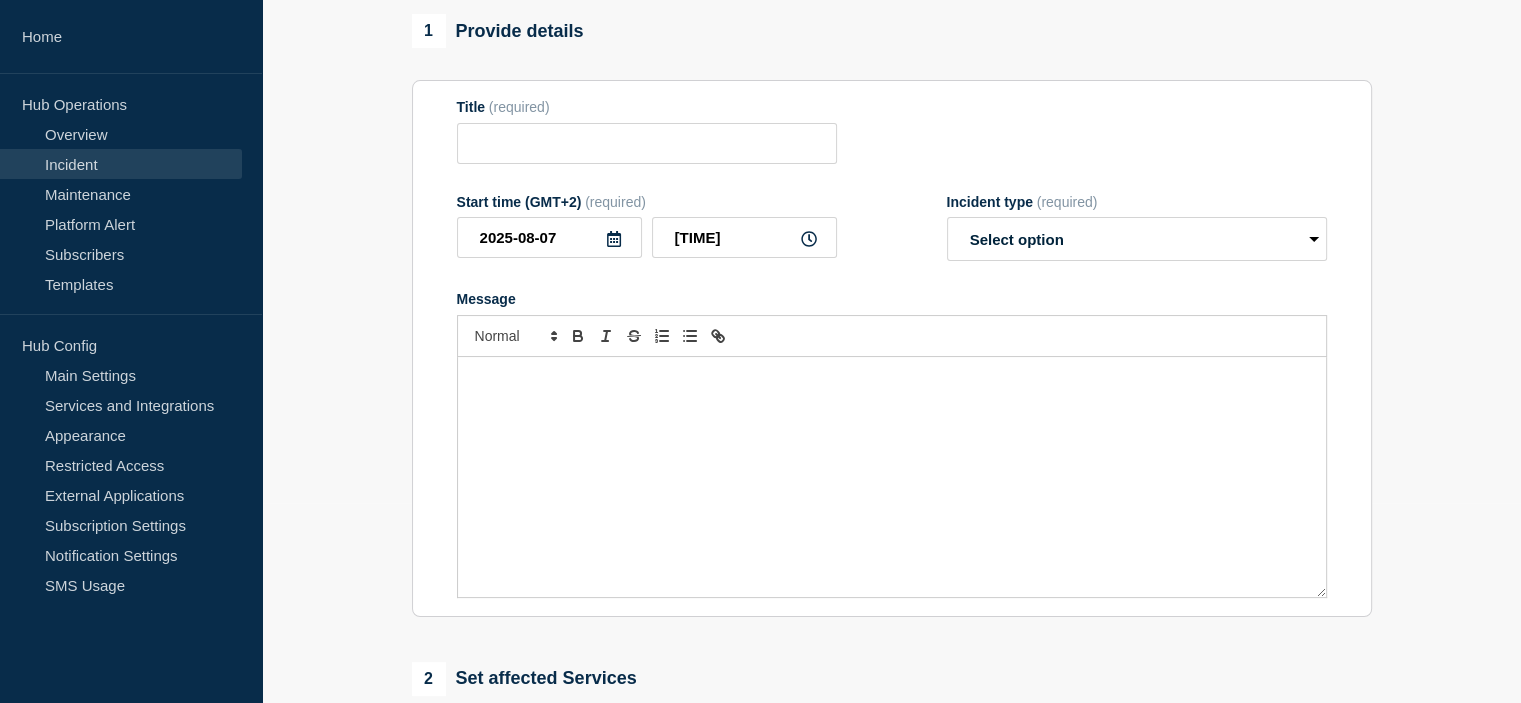 type on "IST Everyday og WebUntis, samt Online Timeplan." 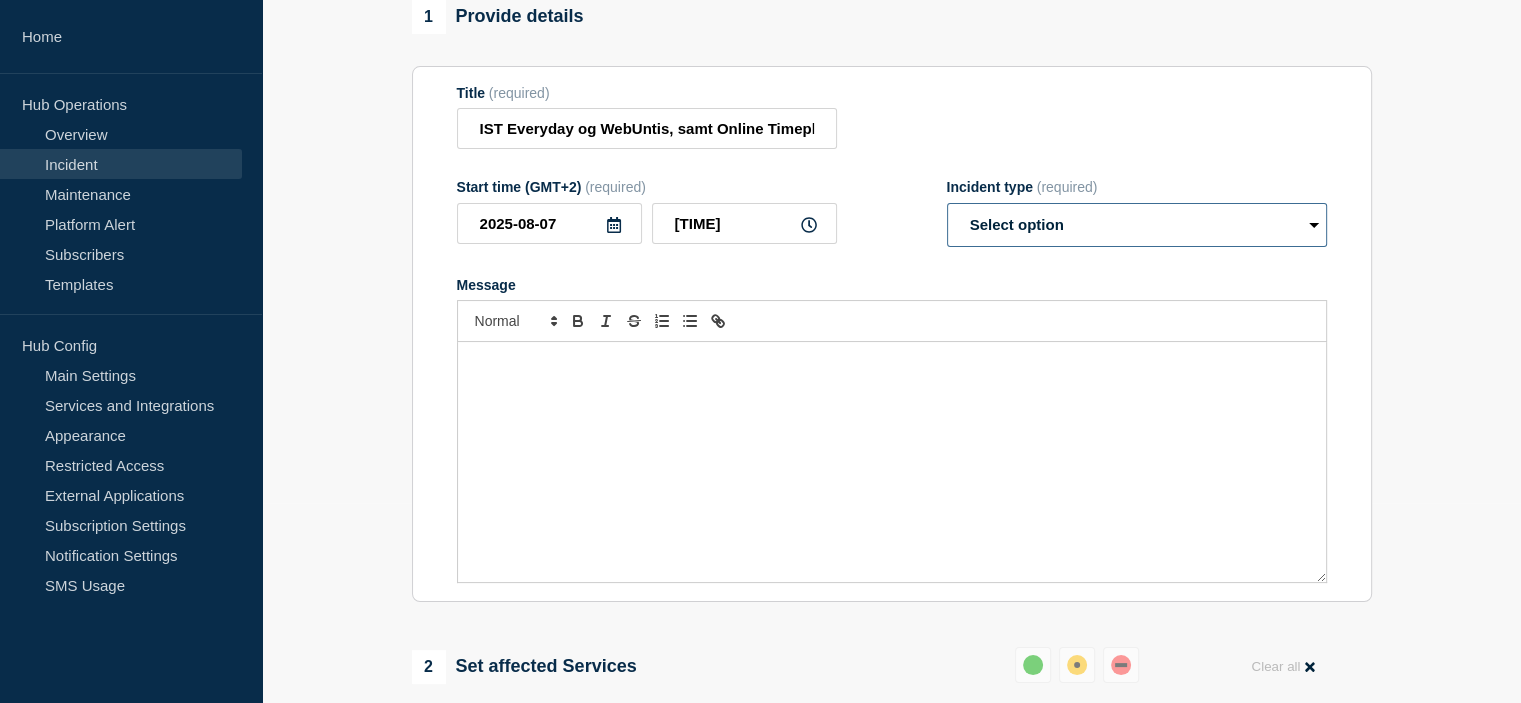 drag, startPoint x: 1118, startPoint y: 254, endPoint x: 1091, endPoint y: 247, distance: 27.89265 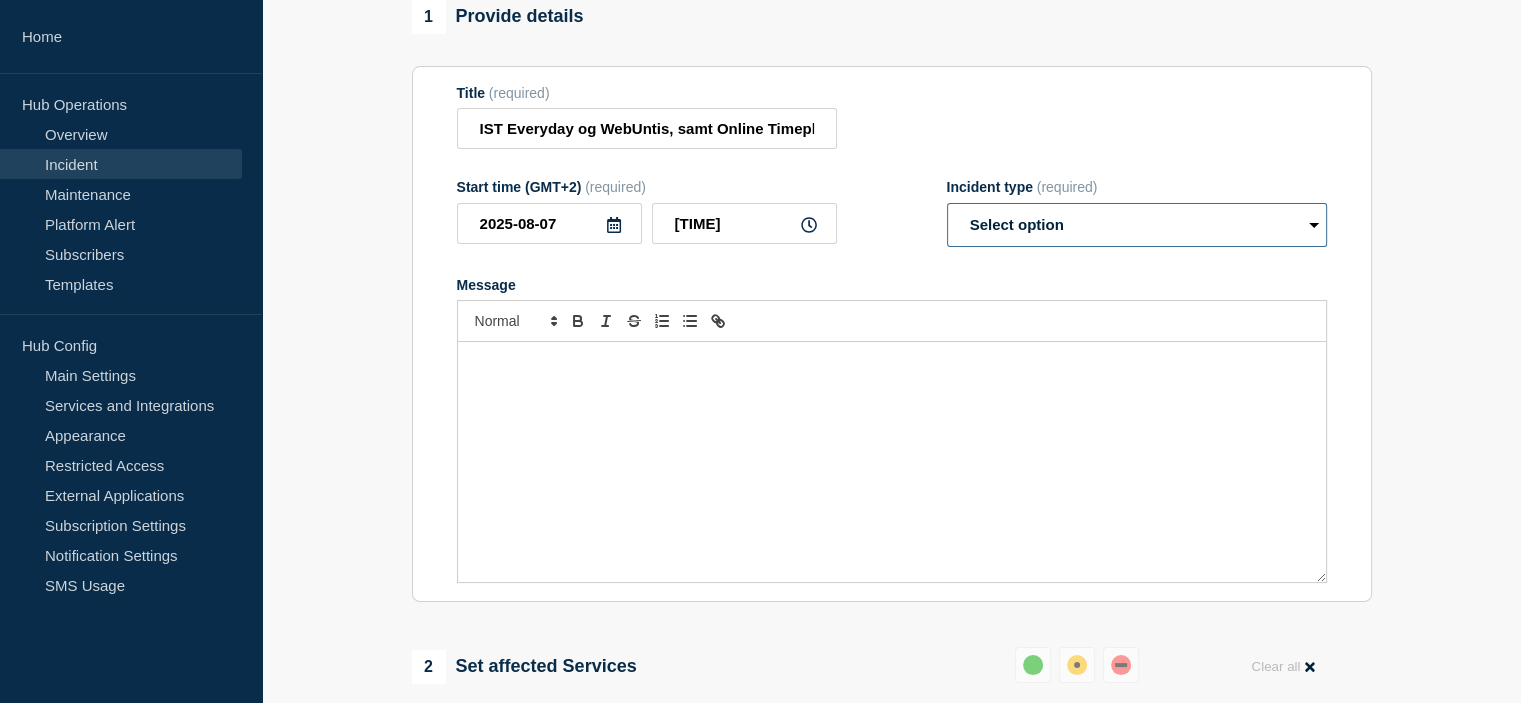 select on "monitoring" 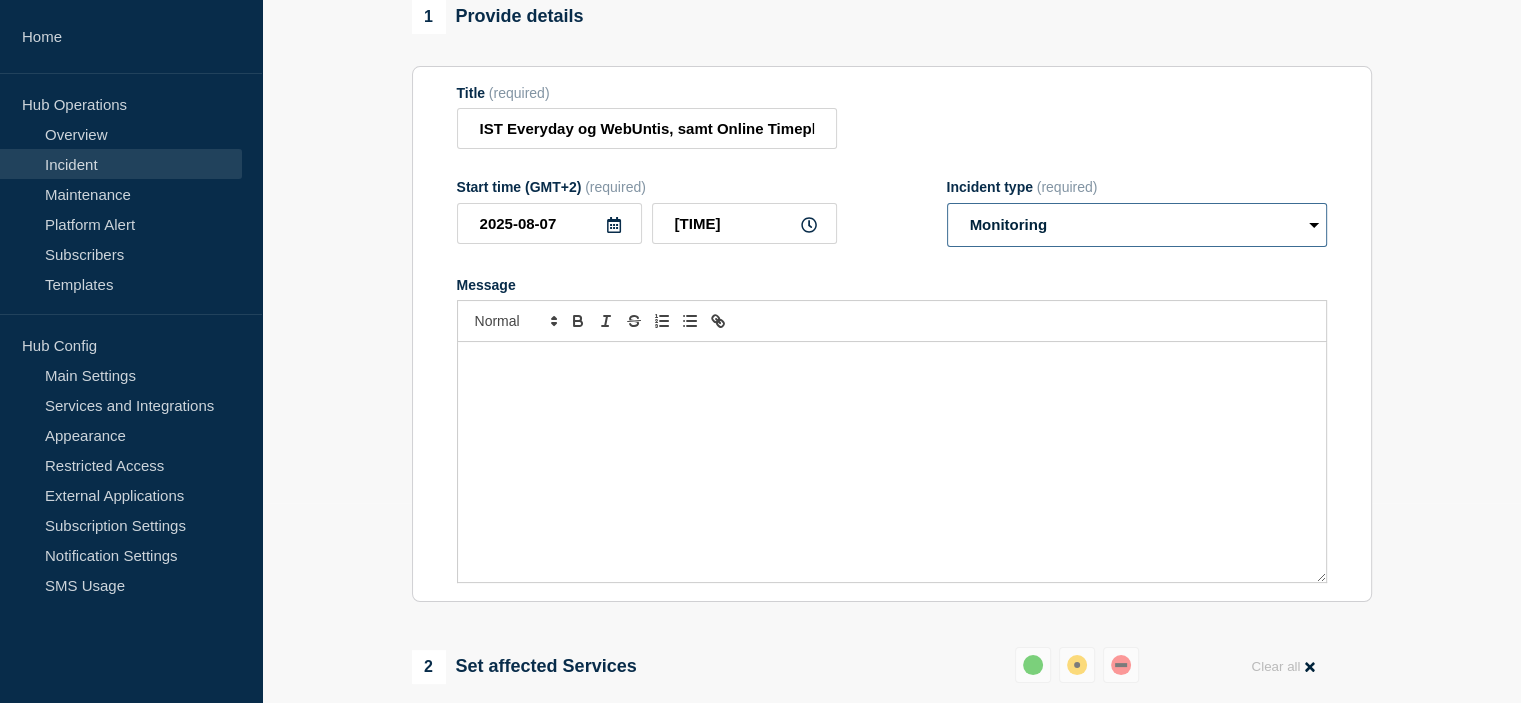 click on "Select option Investigating Identified Monitoring Resolved" at bounding box center [1137, 225] 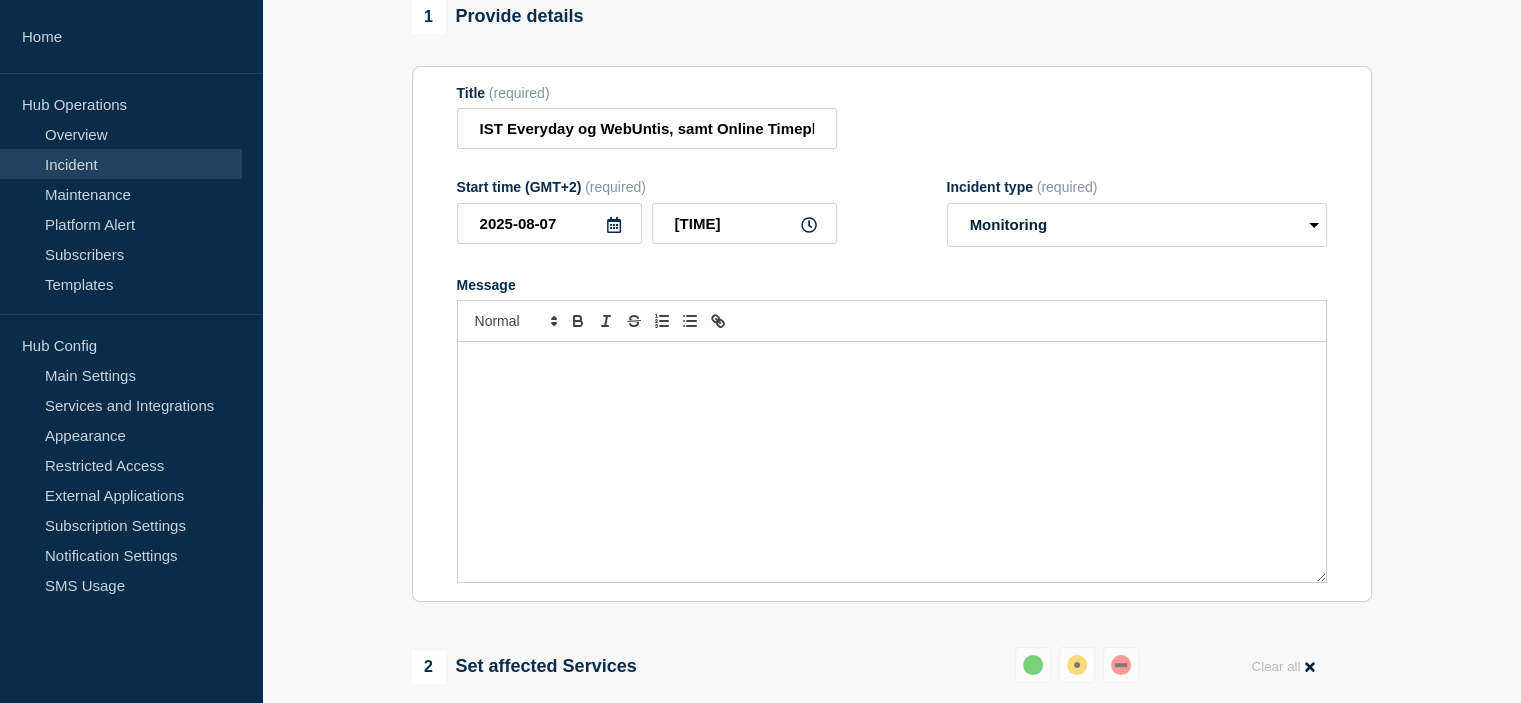 click at bounding box center (892, 462) 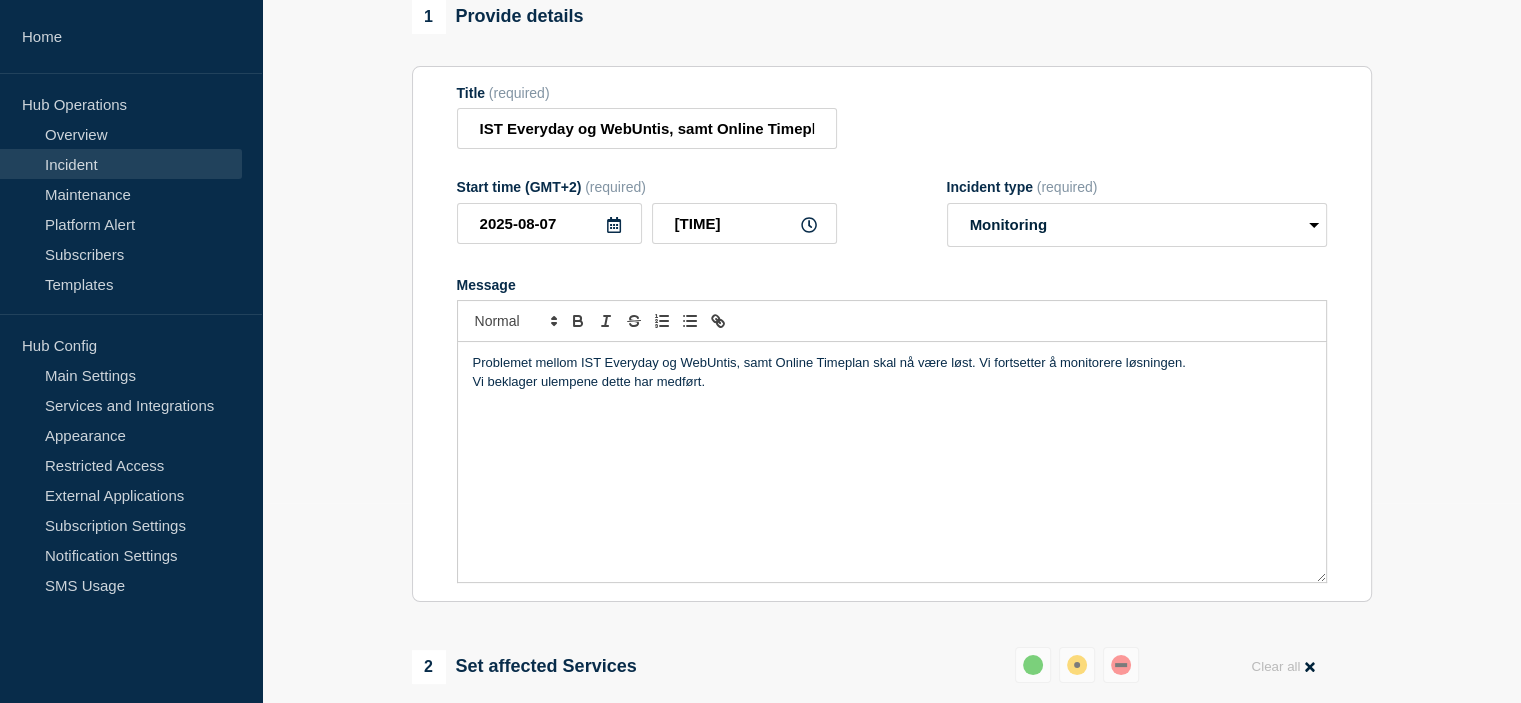 click on "Vi beklager ulempene dette har medført." at bounding box center [892, 382] 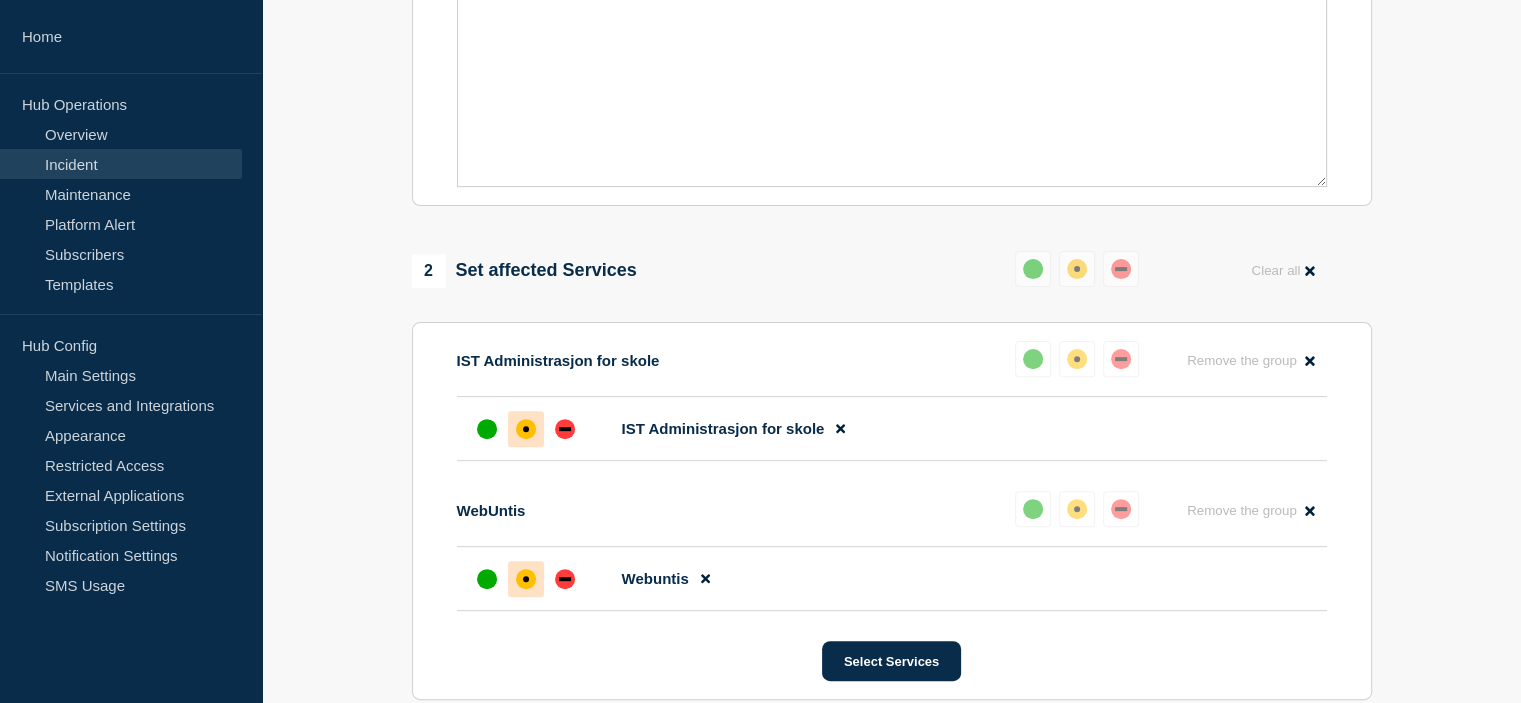 scroll, scrollTop: 600, scrollLeft: 0, axis: vertical 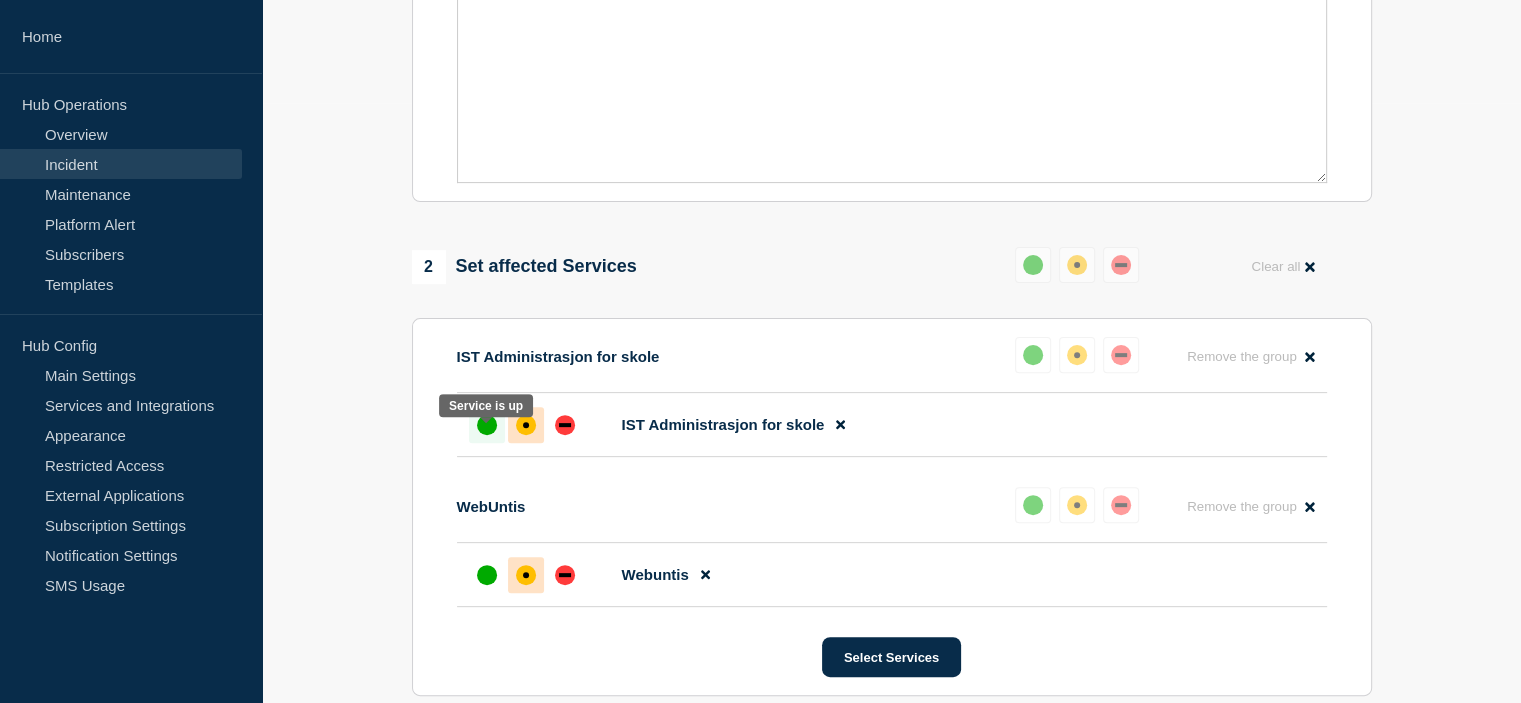 click at bounding box center [487, 425] 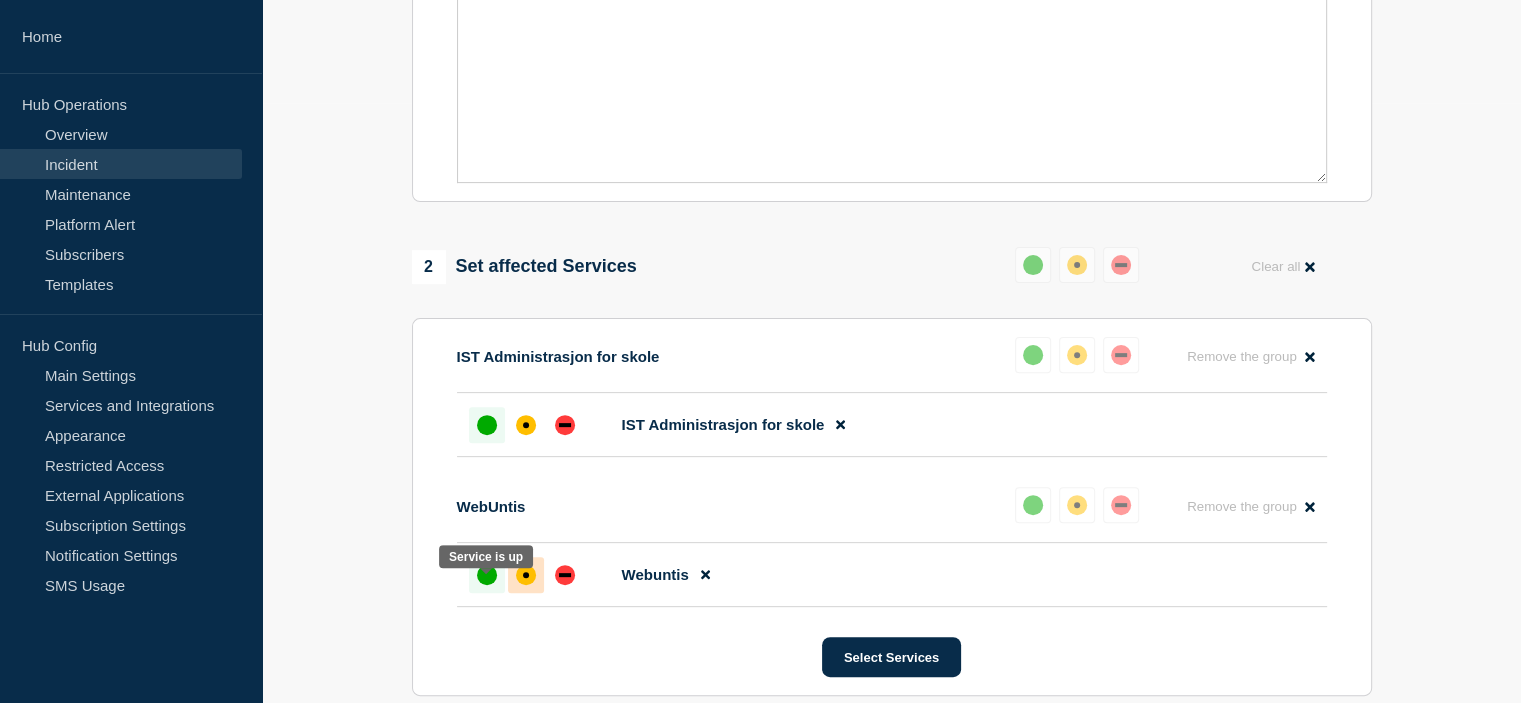 click at bounding box center (487, 575) 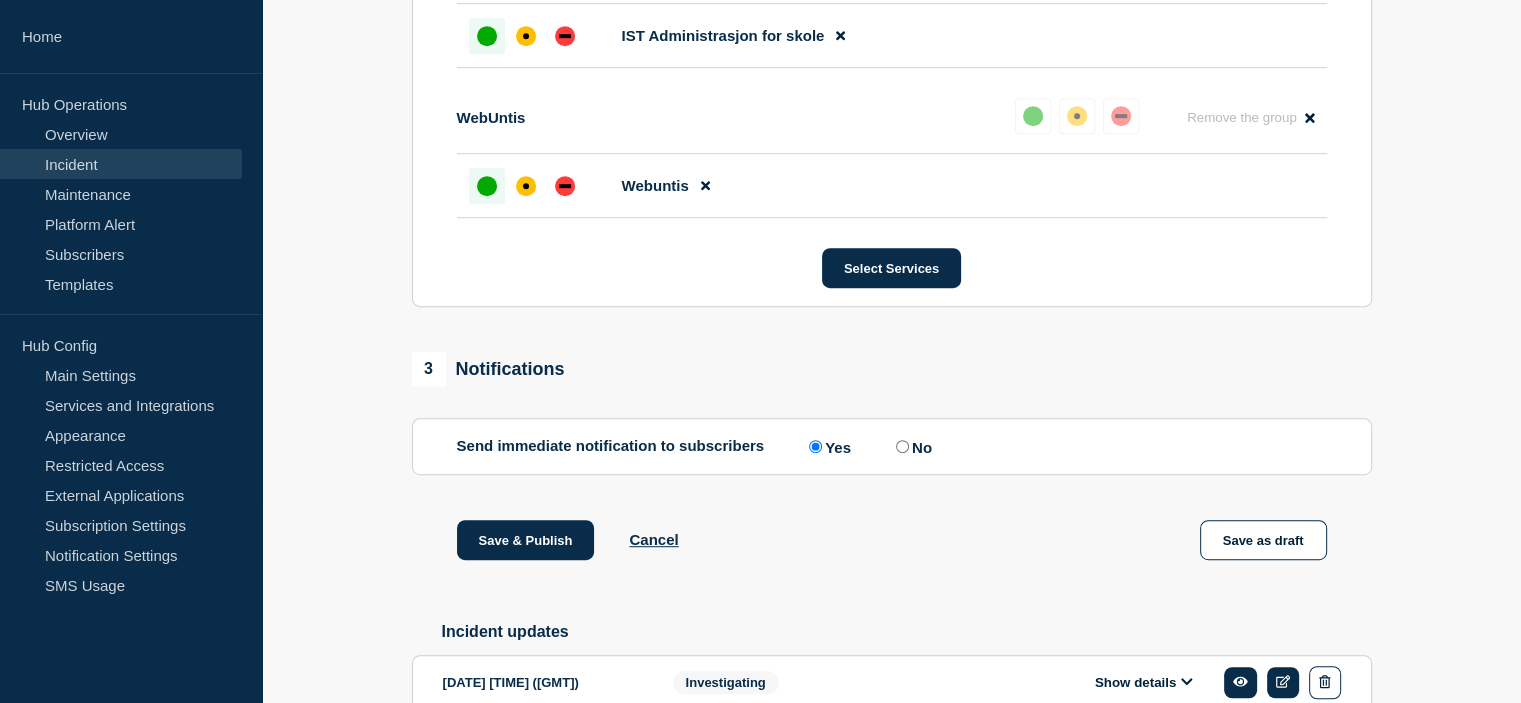 scroll, scrollTop: 1033, scrollLeft: 0, axis: vertical 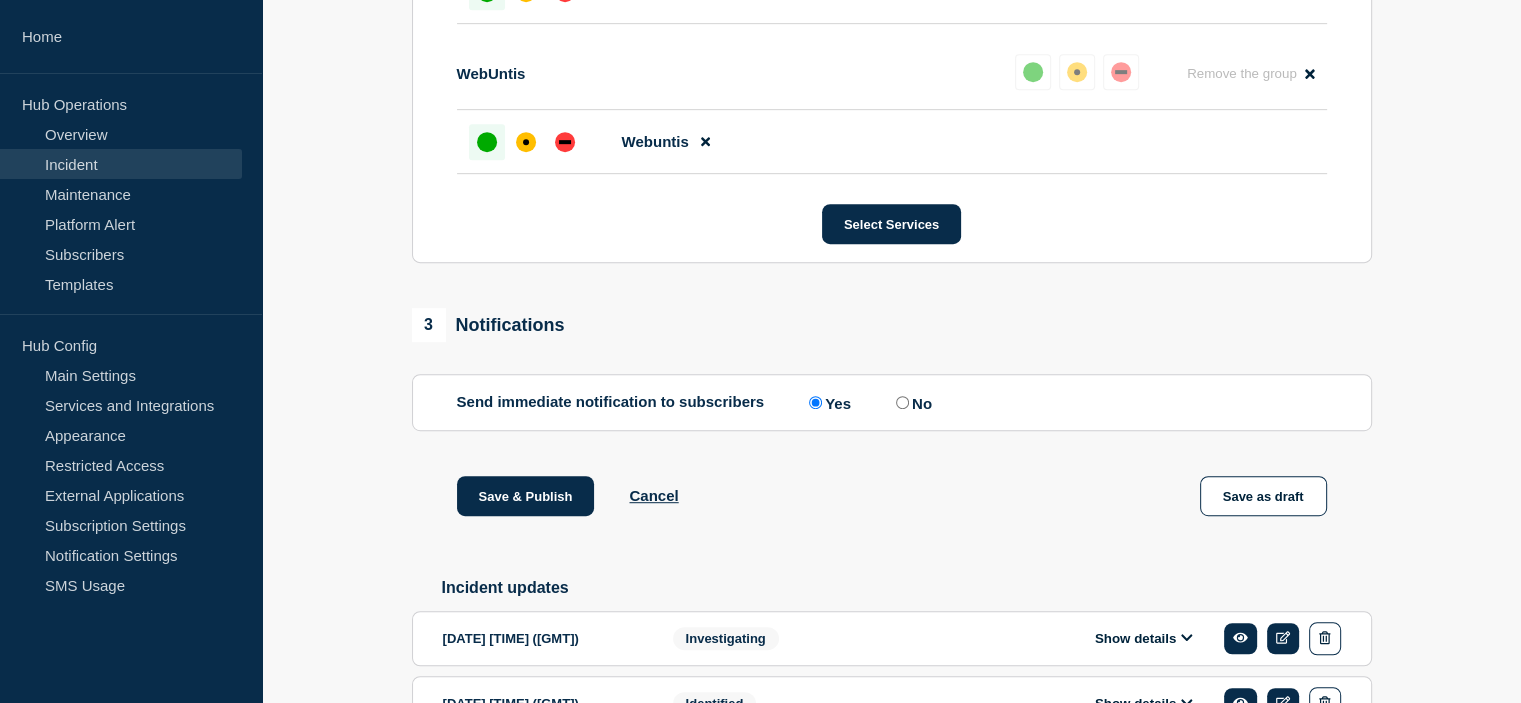 click on "No" at bounding box center [902, 402] 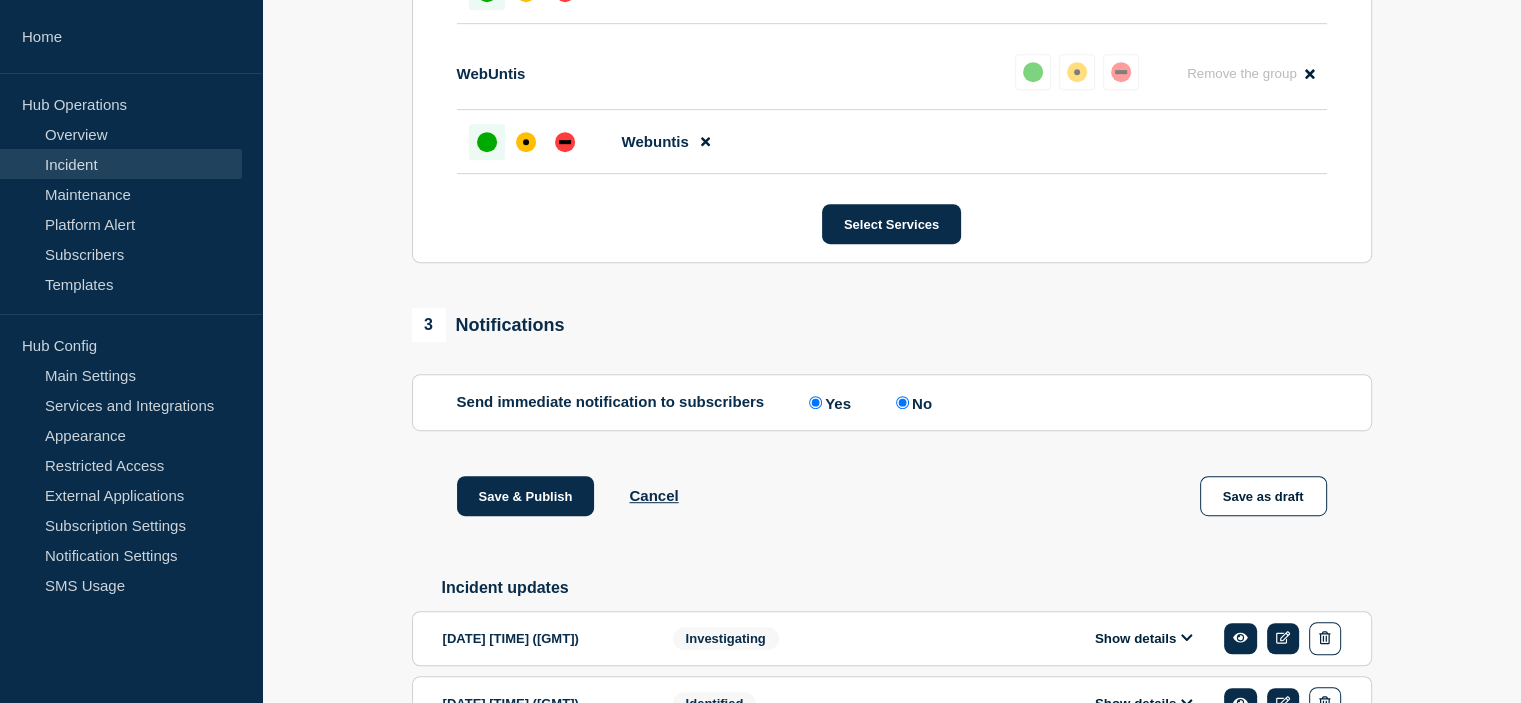 radio on "false" 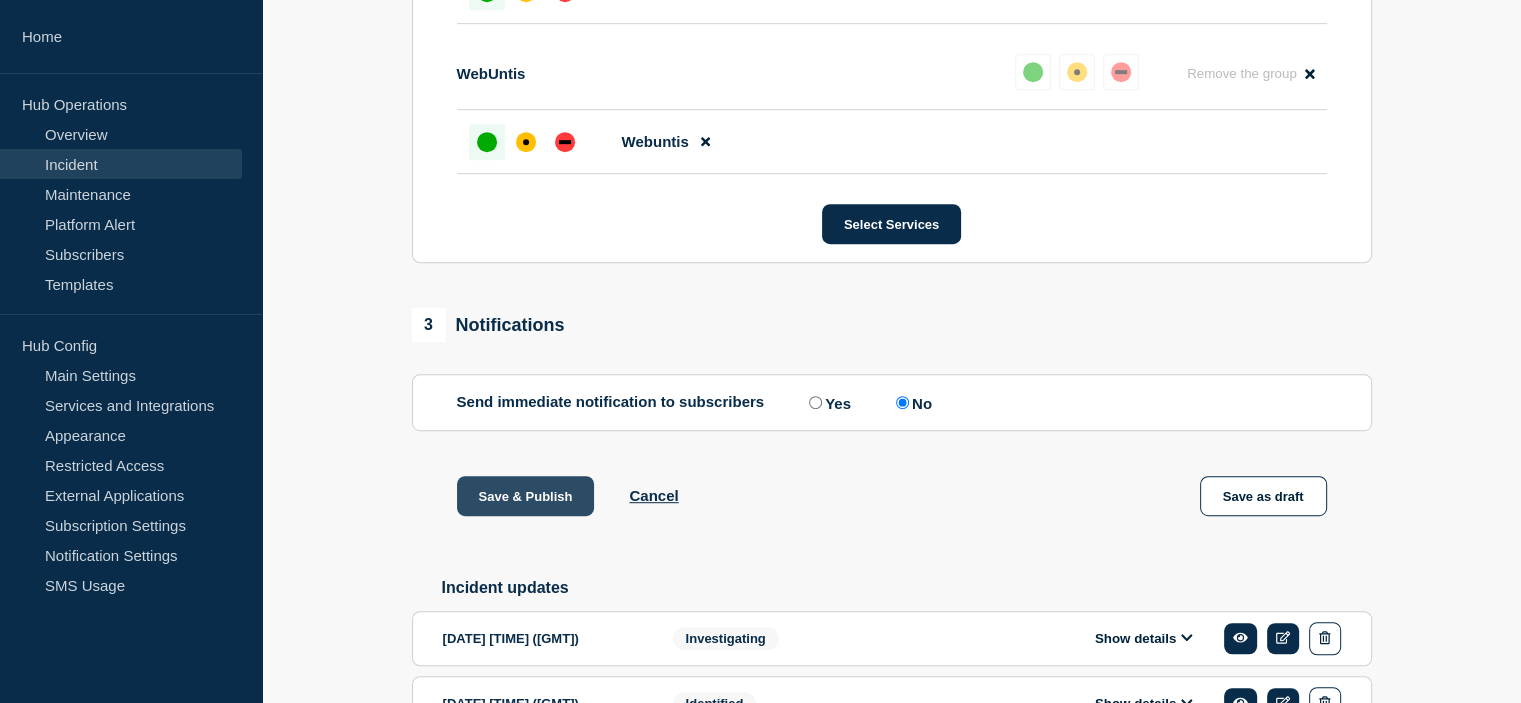 click on "Save & Publish" at bounding box center (526, 496) 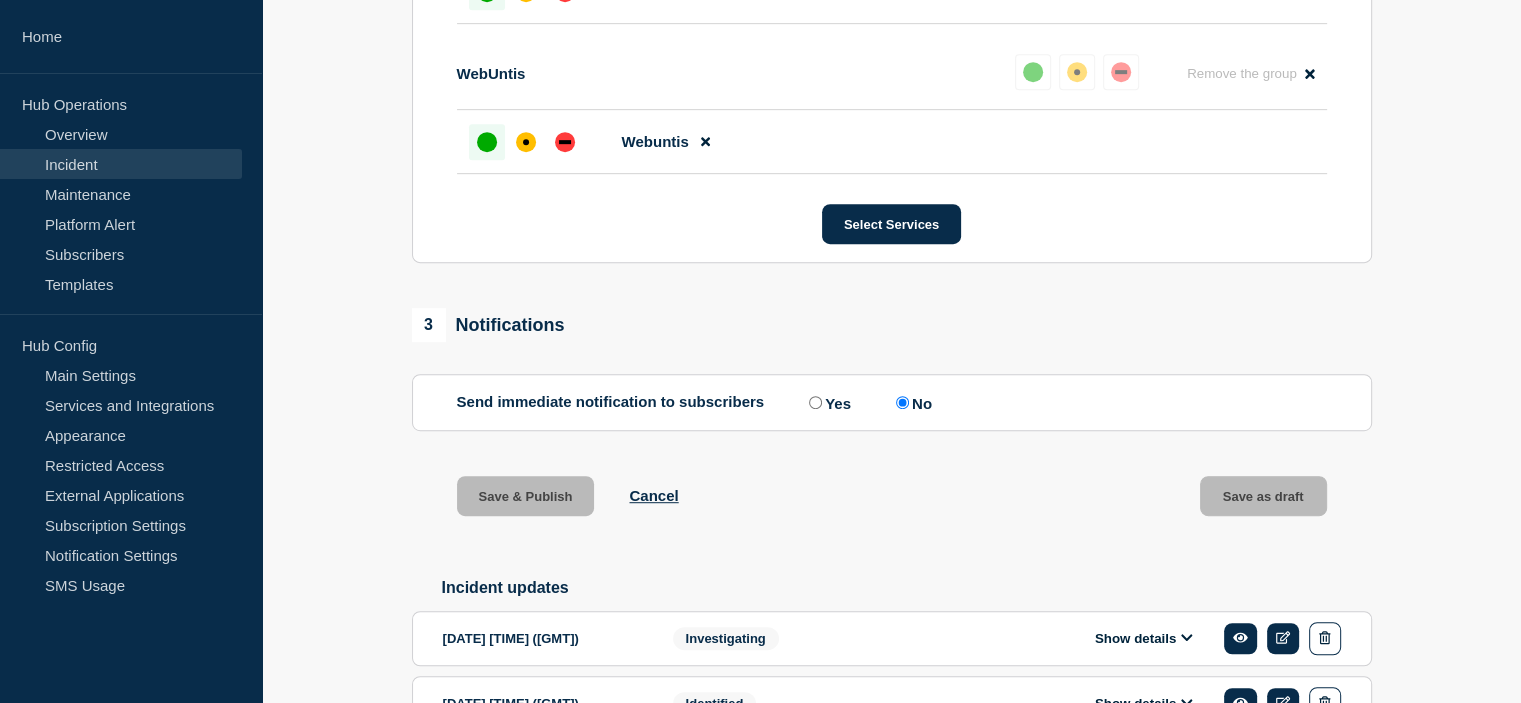 scroll, scrollTop: 0, scrollLeft: 0, axis: both 